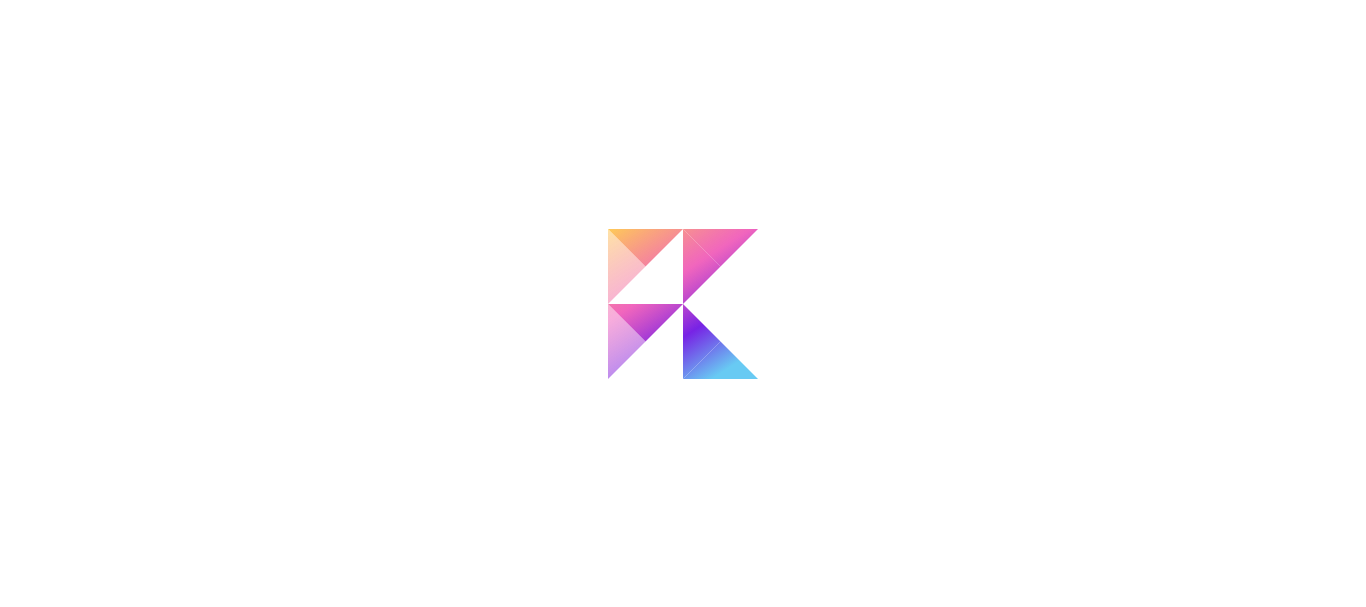 scroll, scrollTop: 0, scrollLeft: 0, axis: both 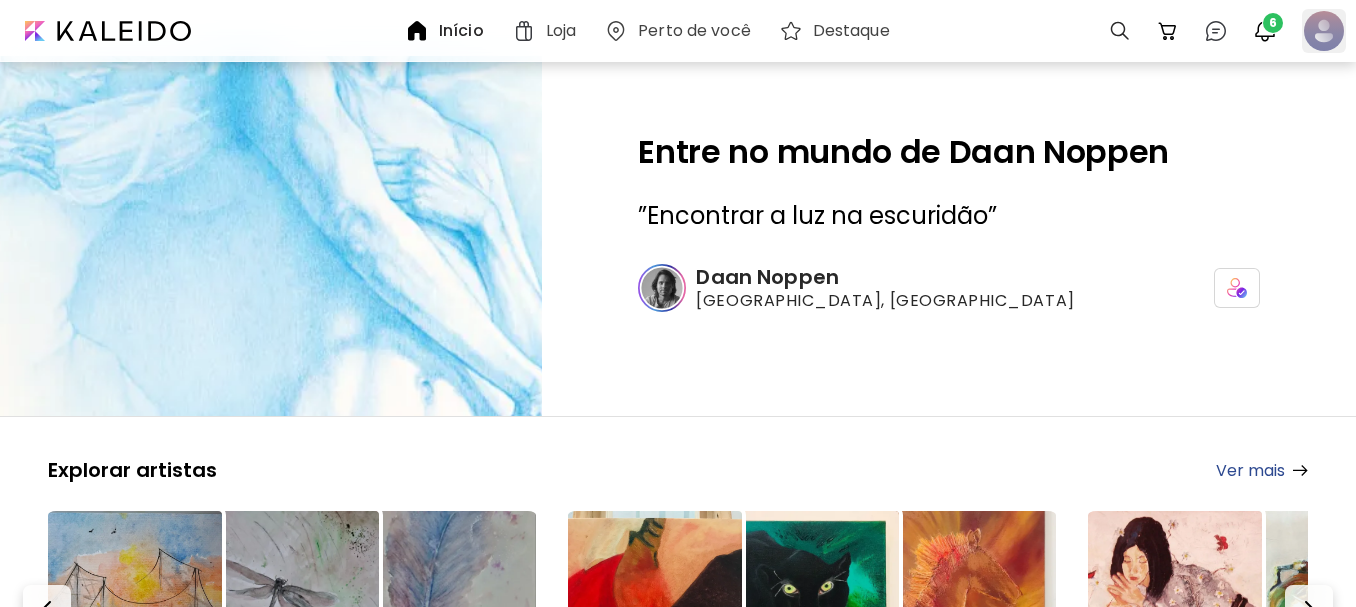 click at bounding box center [1324, 31] 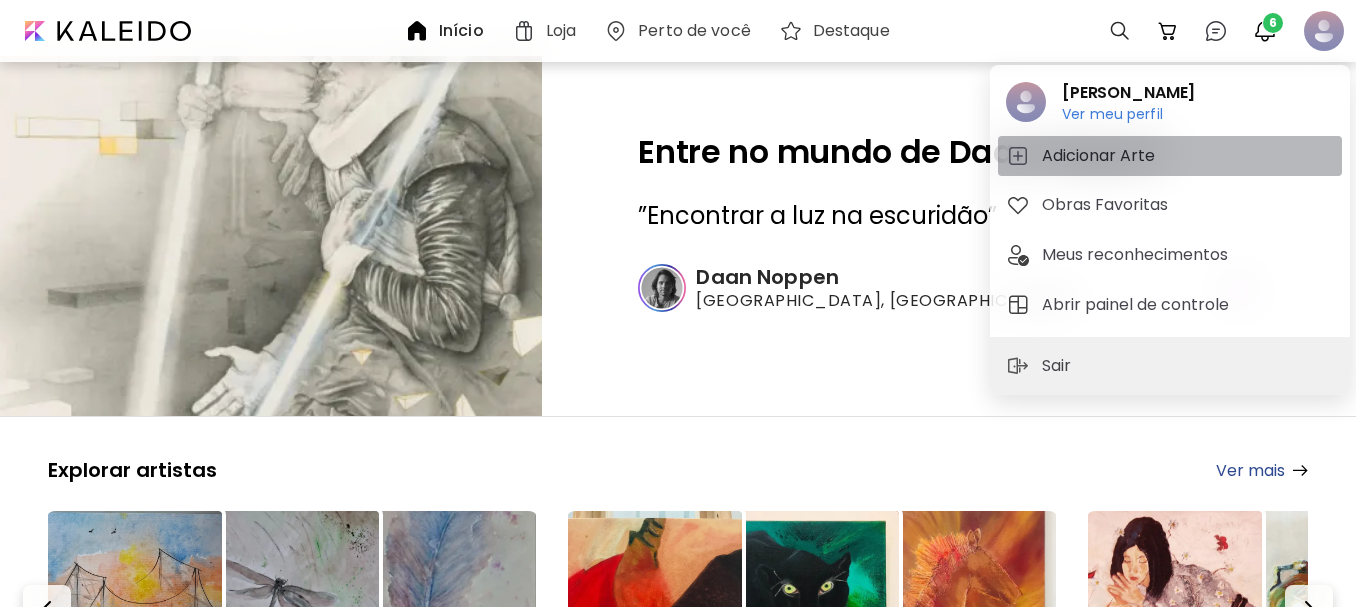 click on "Adicionar Arte" at bounding box center [1101, 156] 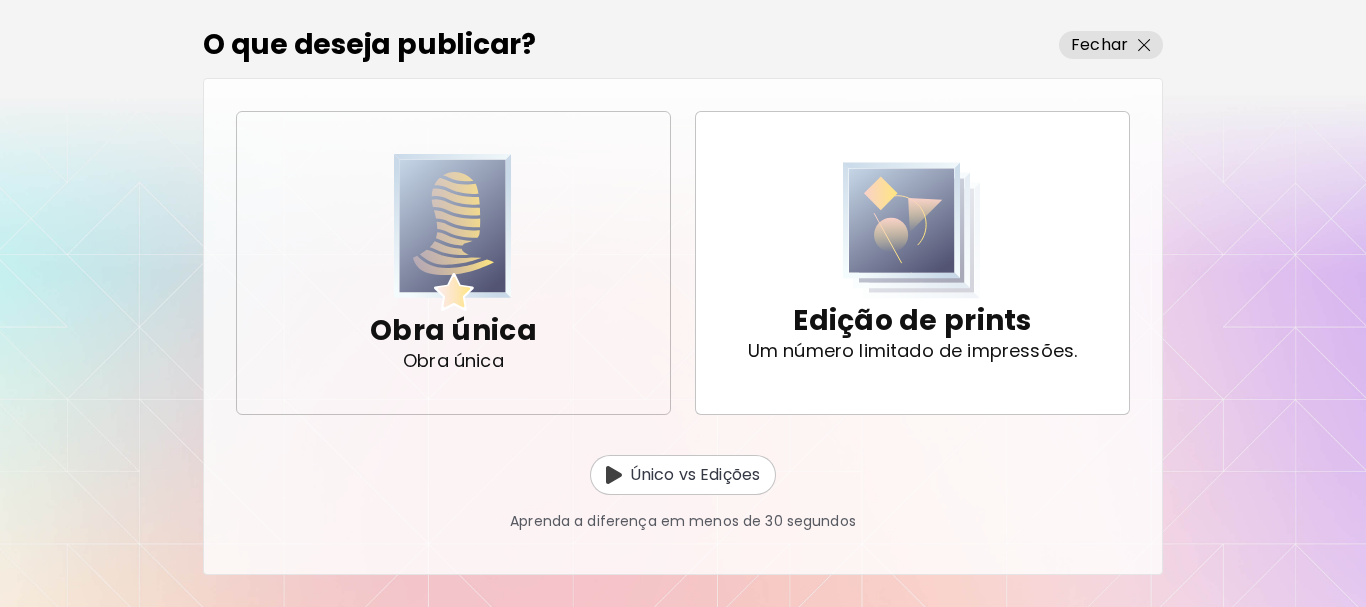 click at bounding box center [453, 232] 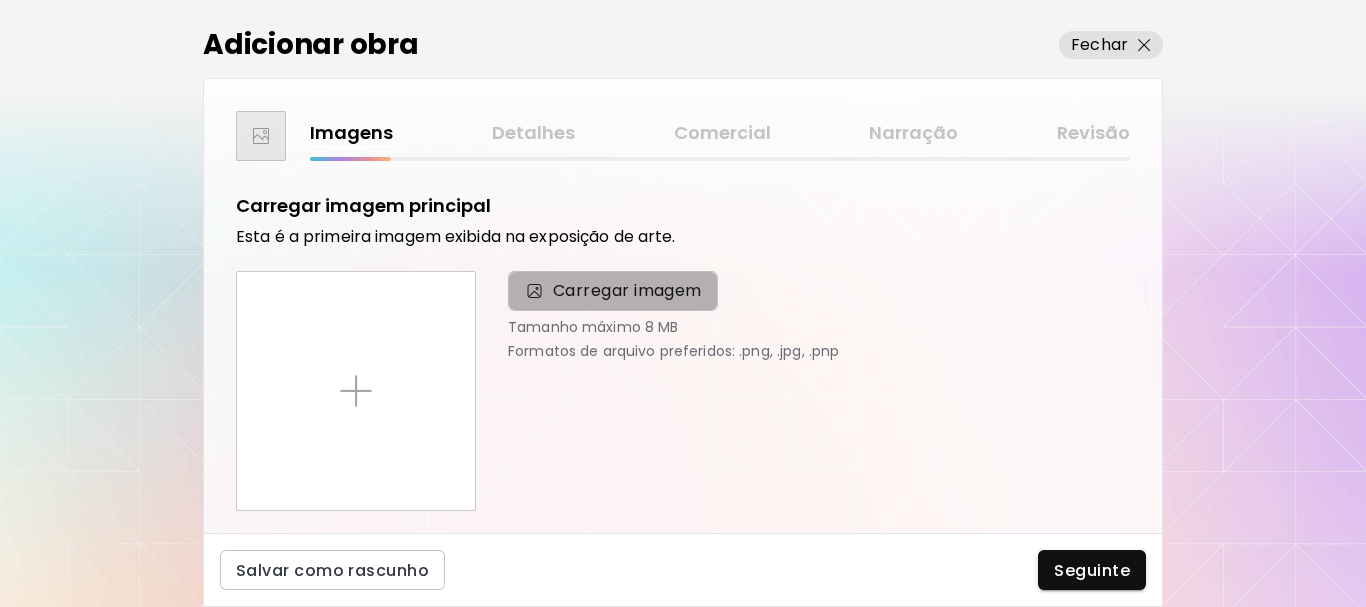 click on "Carregar imagem" at bounding box center (627, 291) 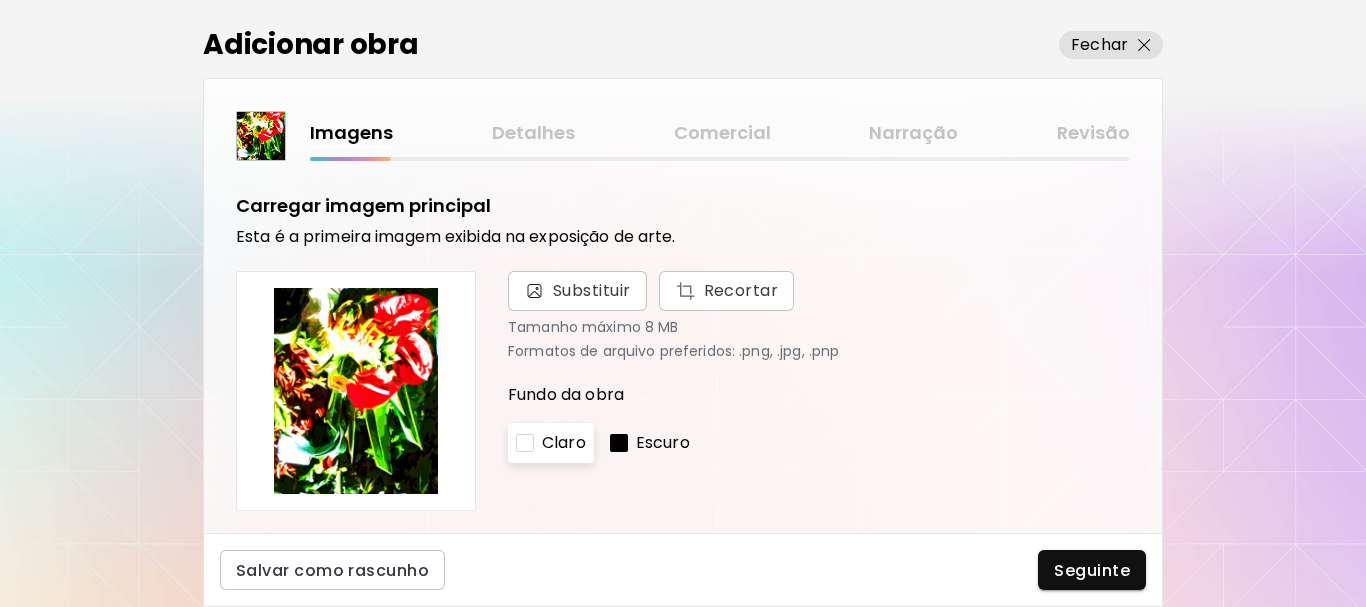 click on "Escuro" at bounding box center [663, 443] 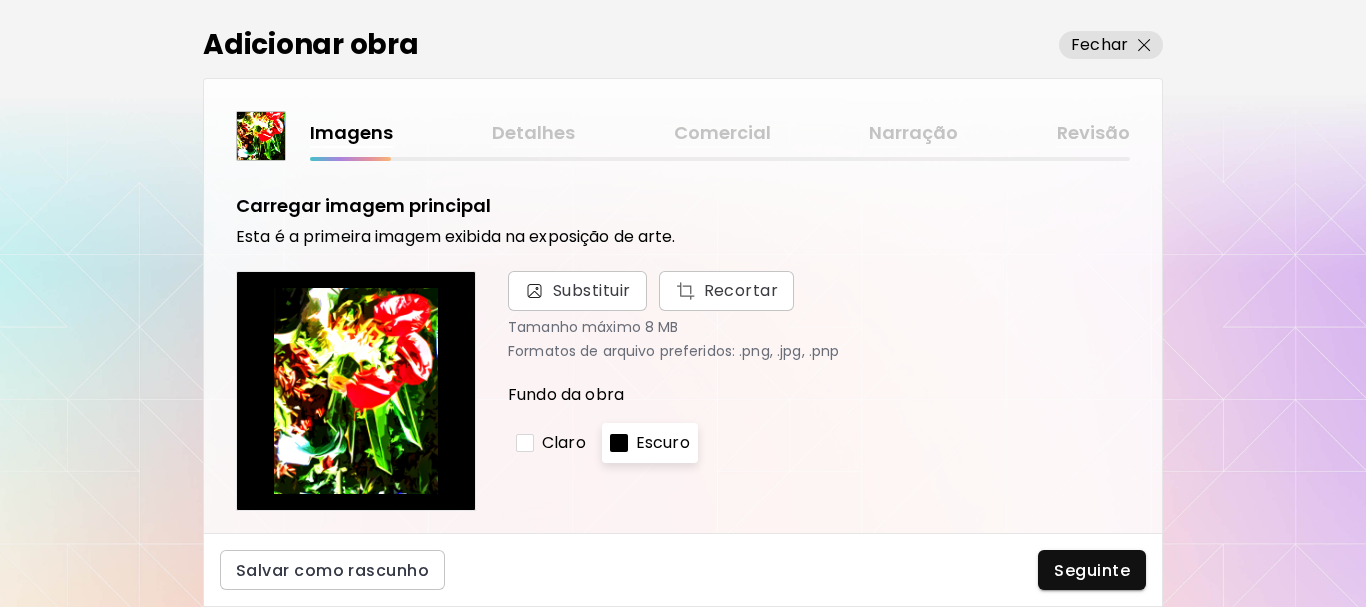 click on "Claro" at bounding box center (564, 443) 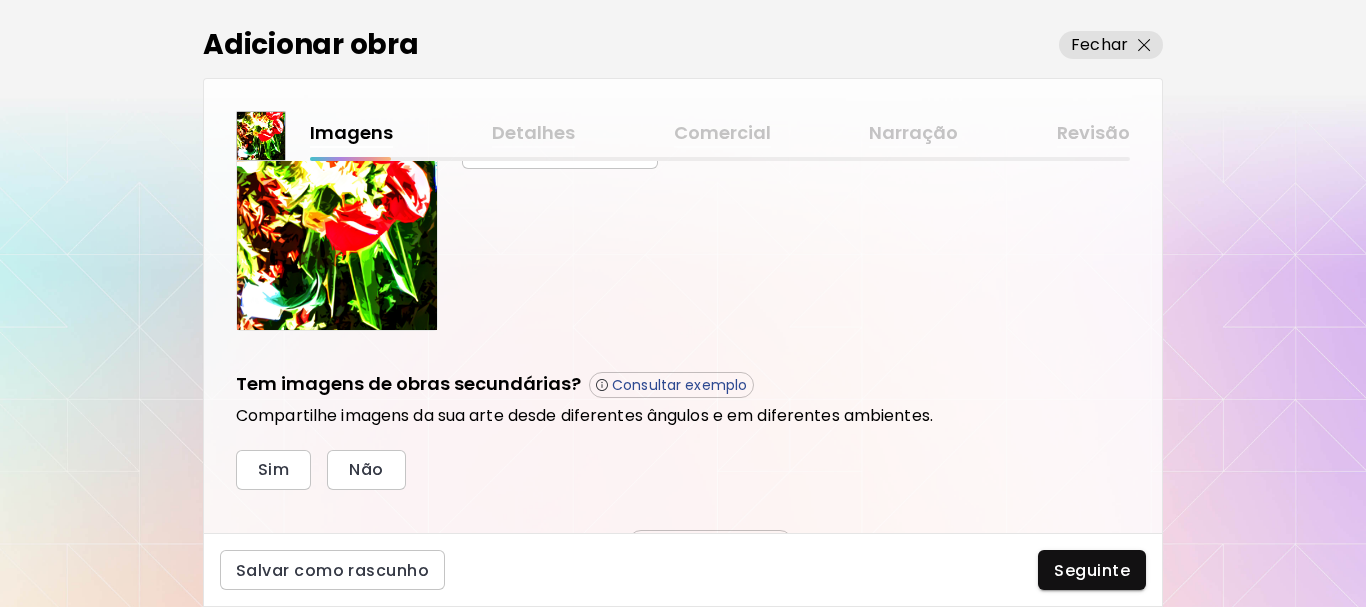 scroll, scrollTop: 687, scrollLeft: 0, axis: vertical 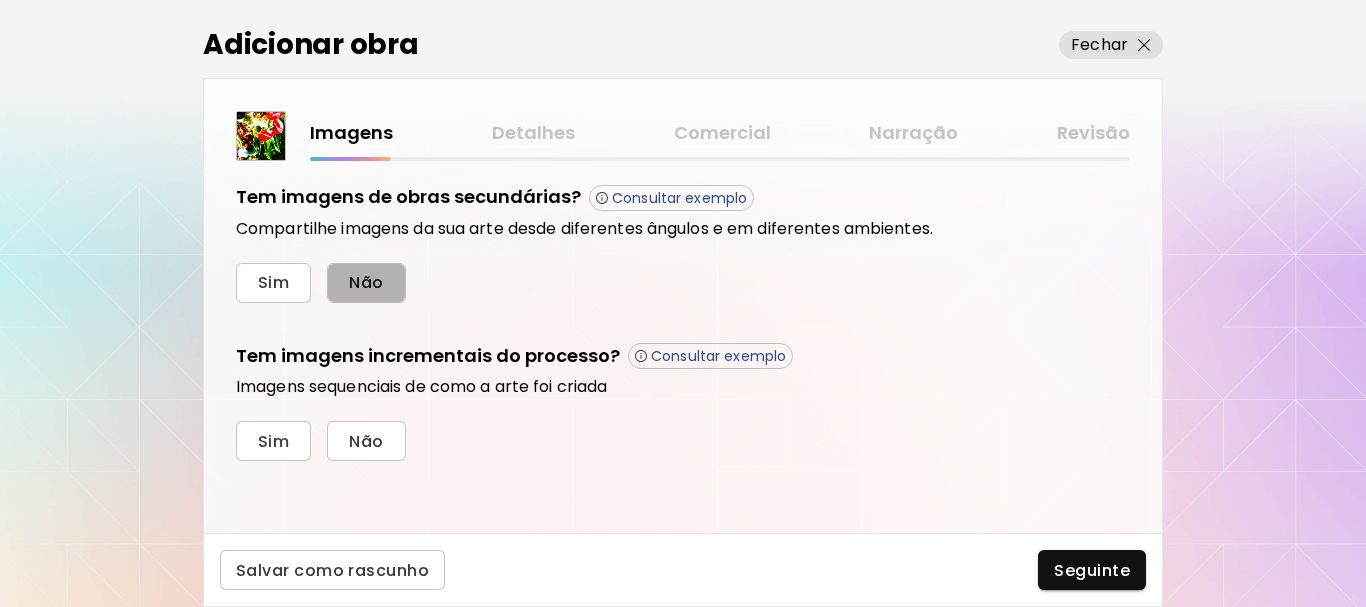 click on "Não" at bounding box center (366, 282) 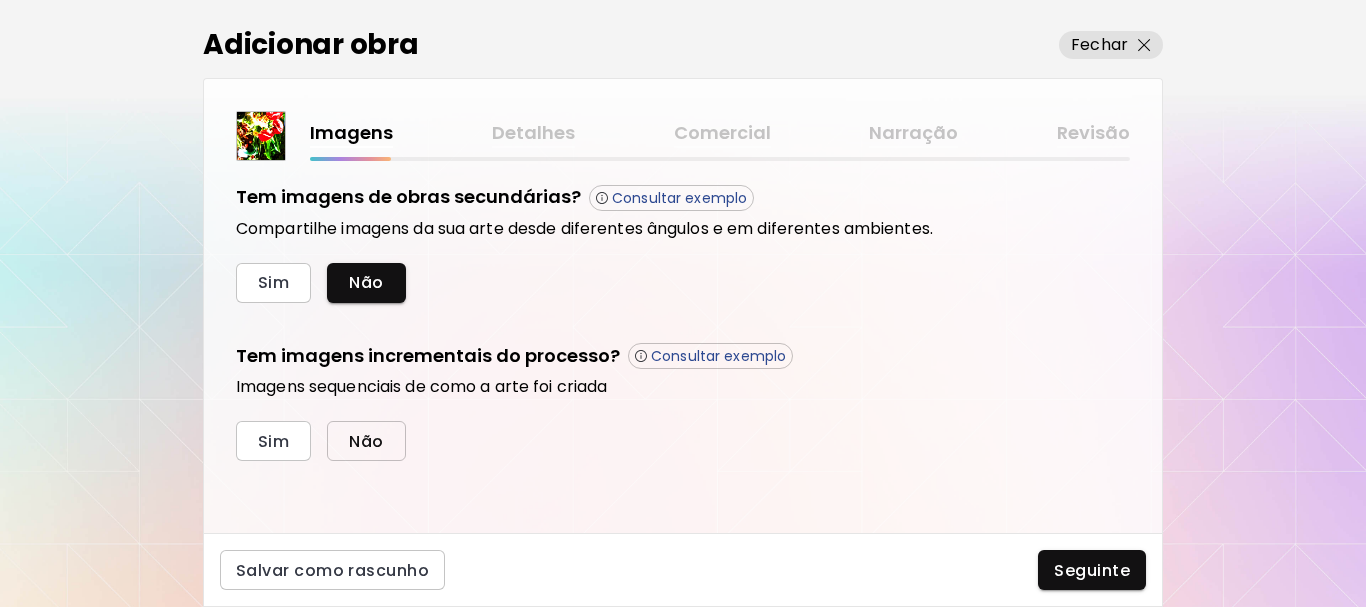 click on "Não" at bounding box center [366, 441] 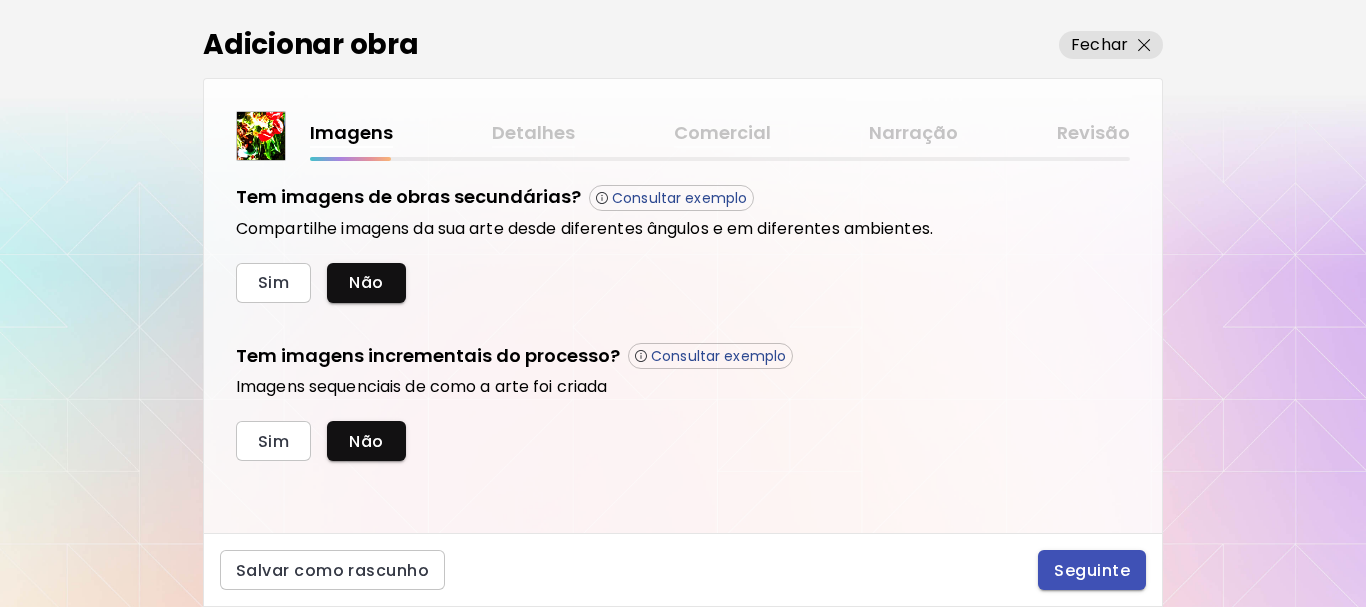 click on "Seguinte" at bounding box center (1092, 570) 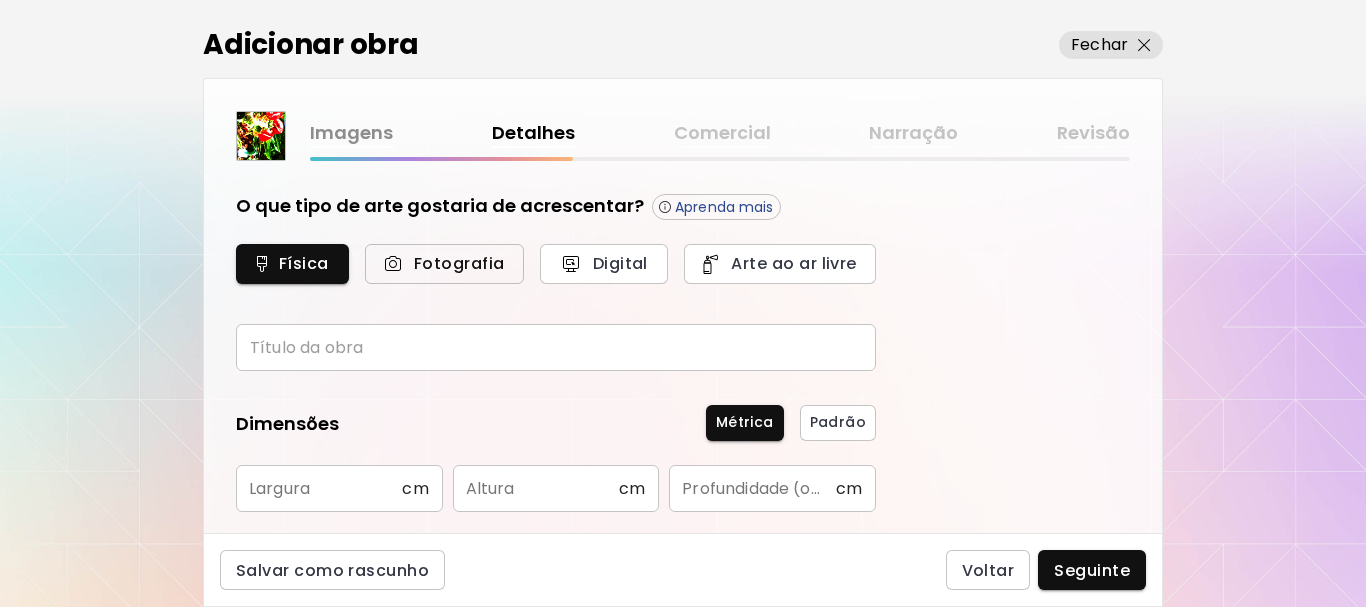 click on "Fotografia" at bounding box center (444, 263) 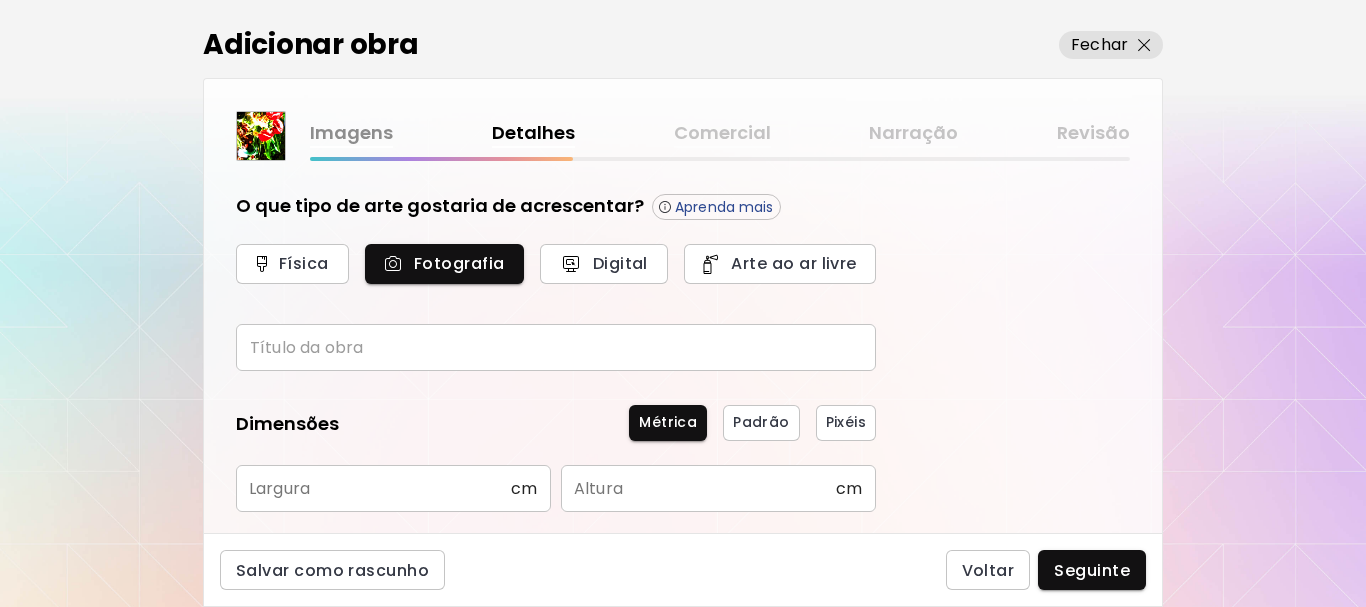 click at bounding box center (556, 347) 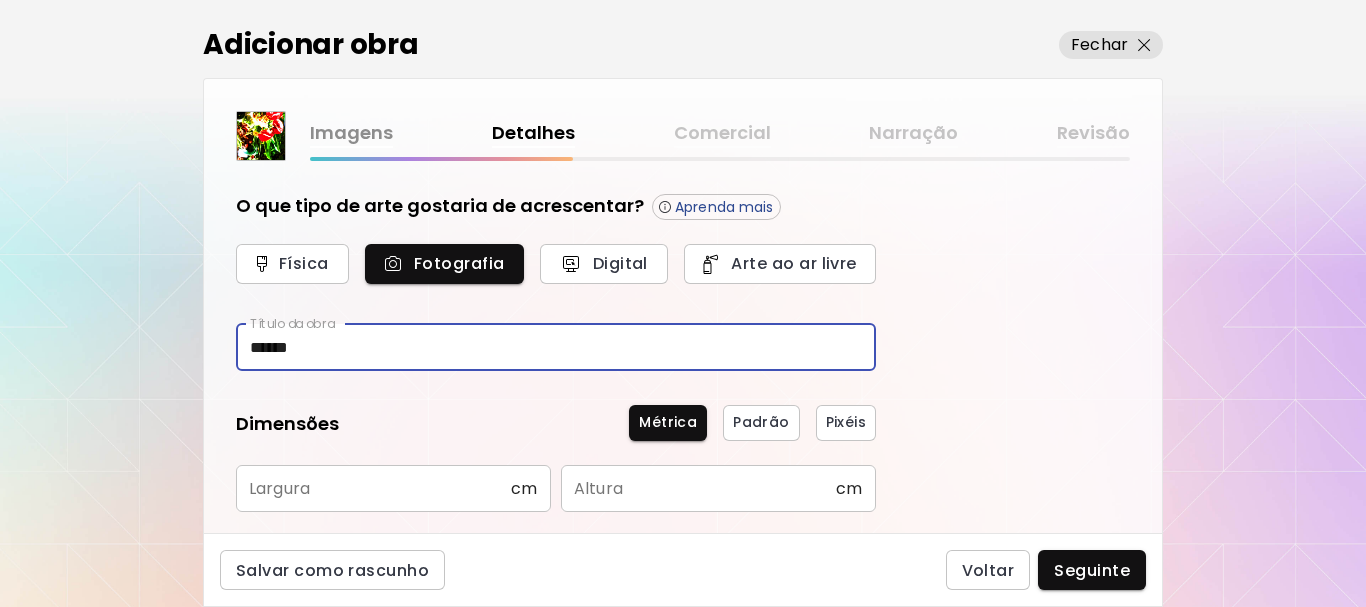 scroll, scrollTop: 100, scrollLeft: 0, axis: vertical 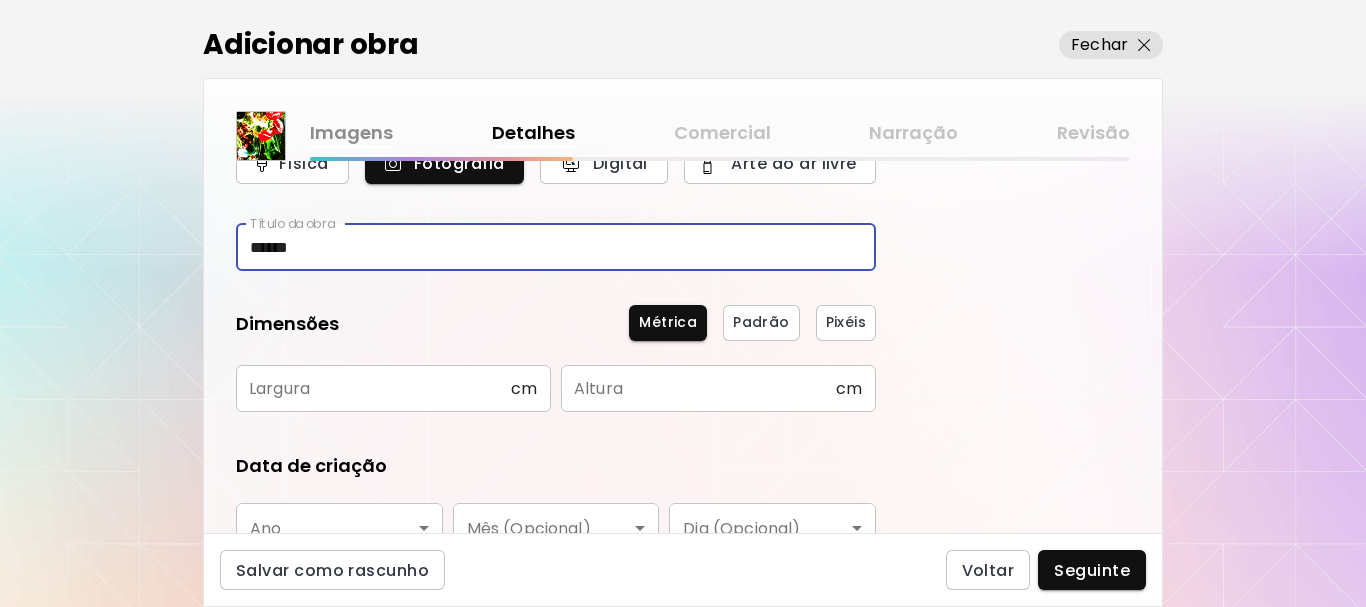 type on "******" 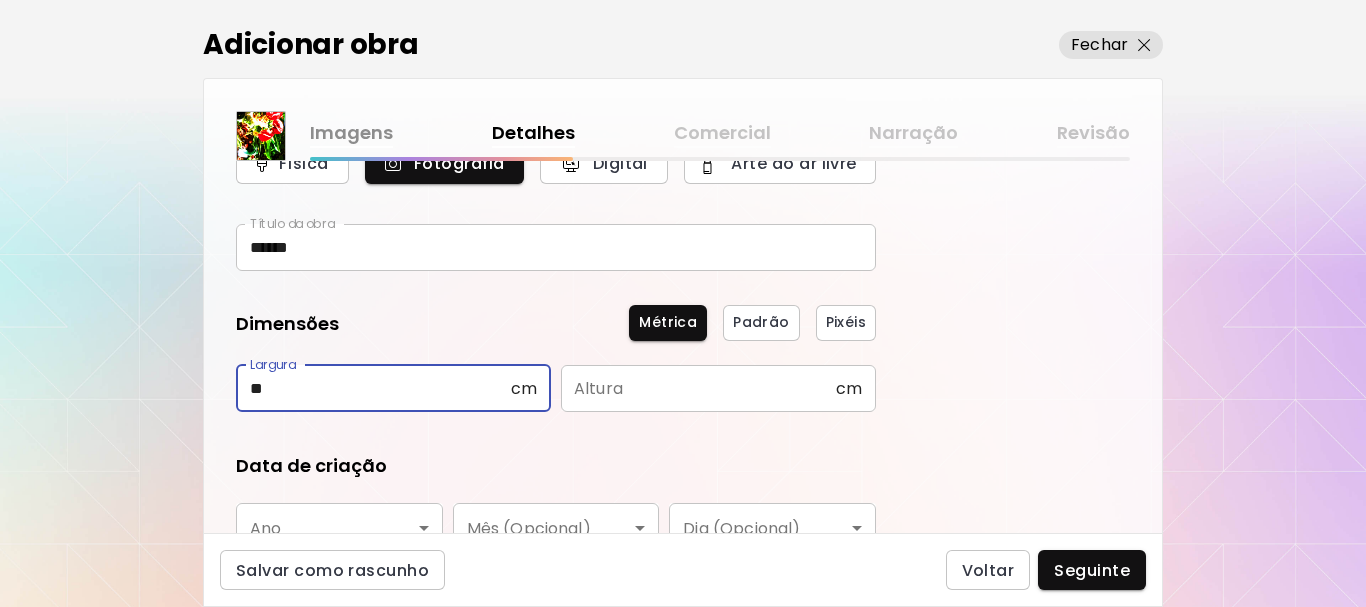 type on "**" 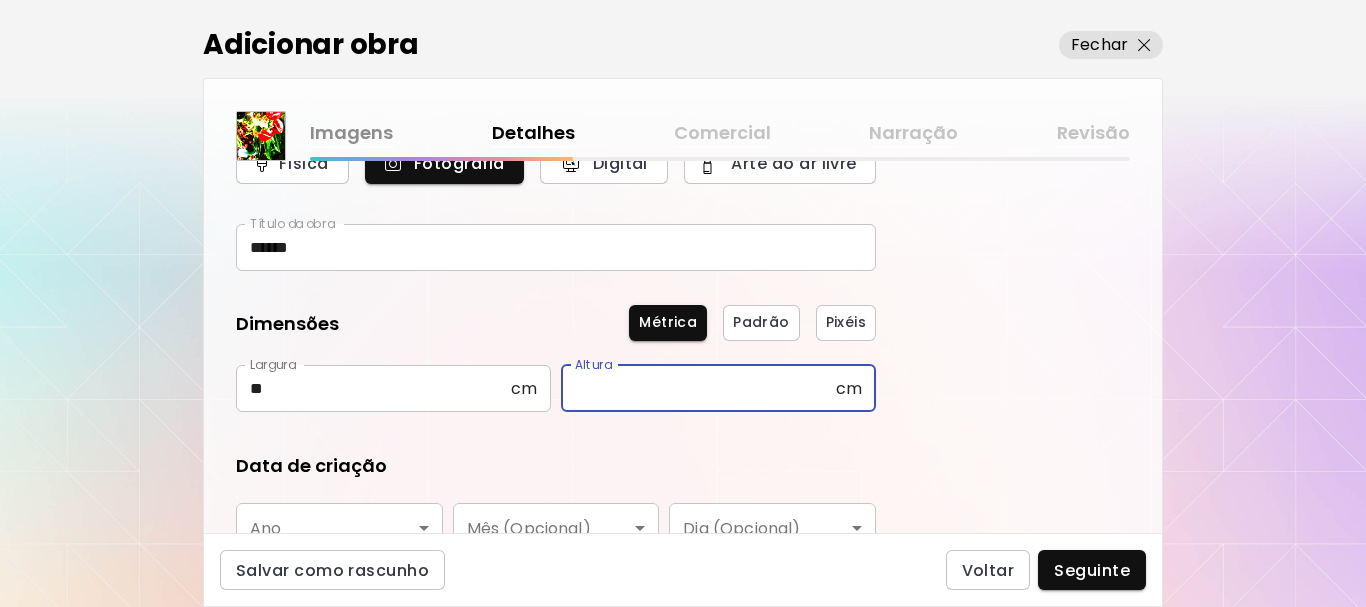 click at bounding box center [698, 388] 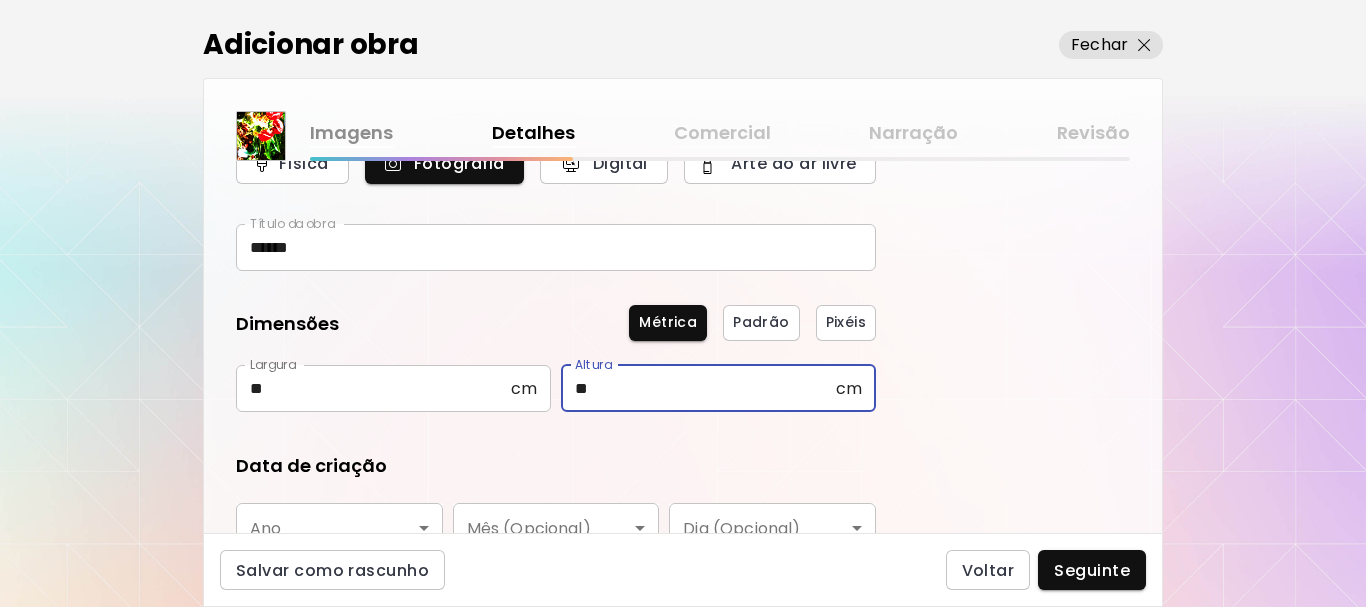scroll, scrollTop: 200, scrollLeft: 0, axis: vertical 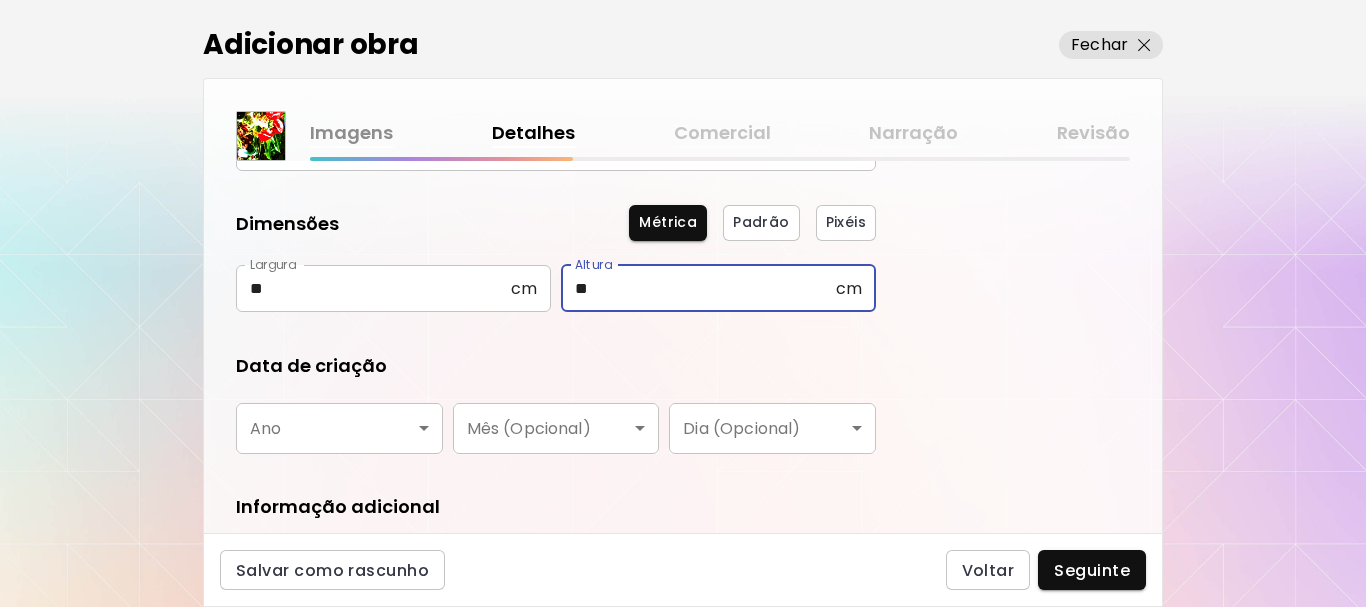 type on "**" 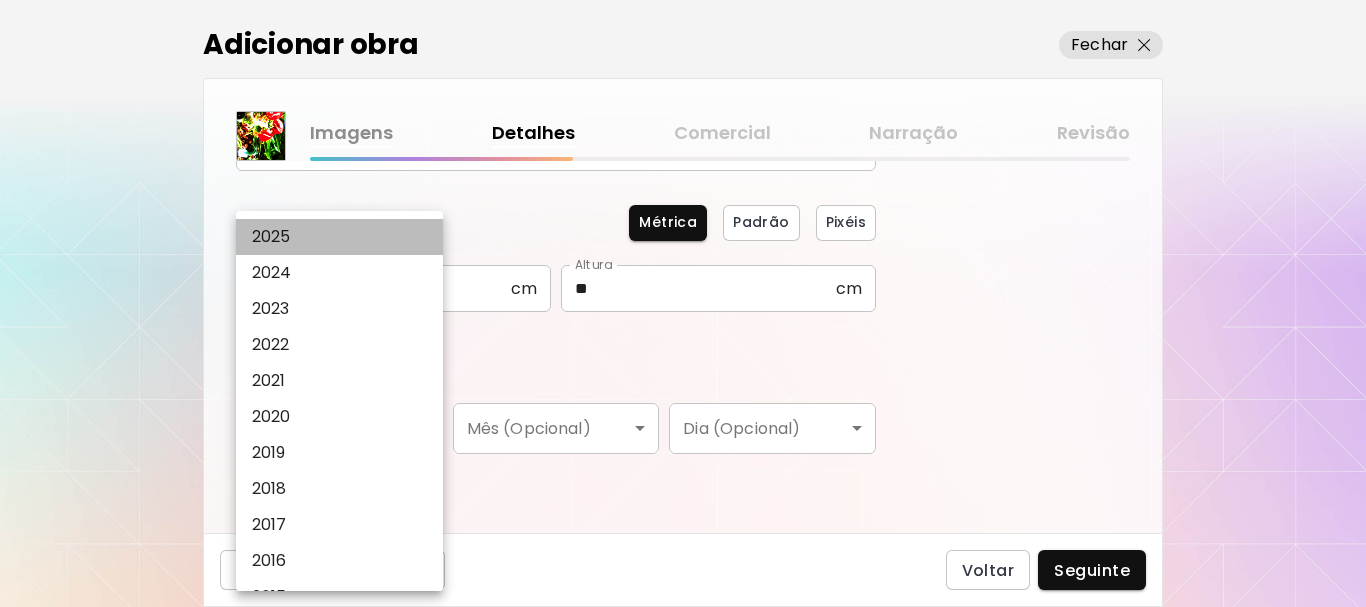 click on "2025" at bounding box center (344, 237) 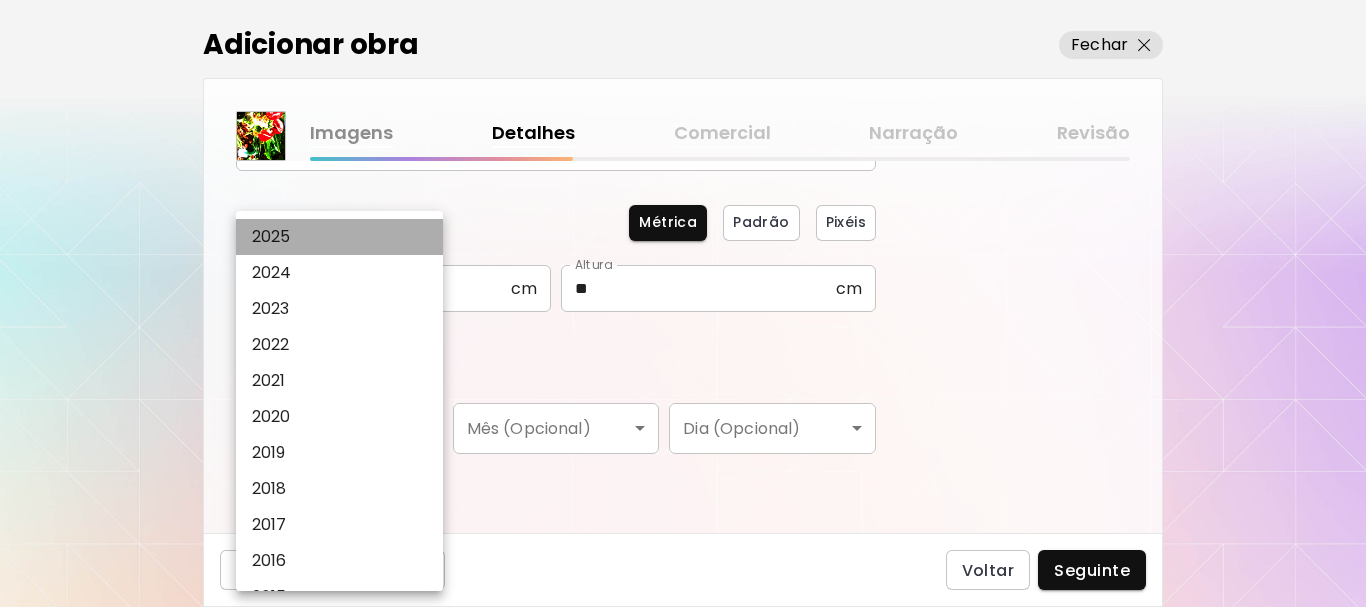 type on "****" 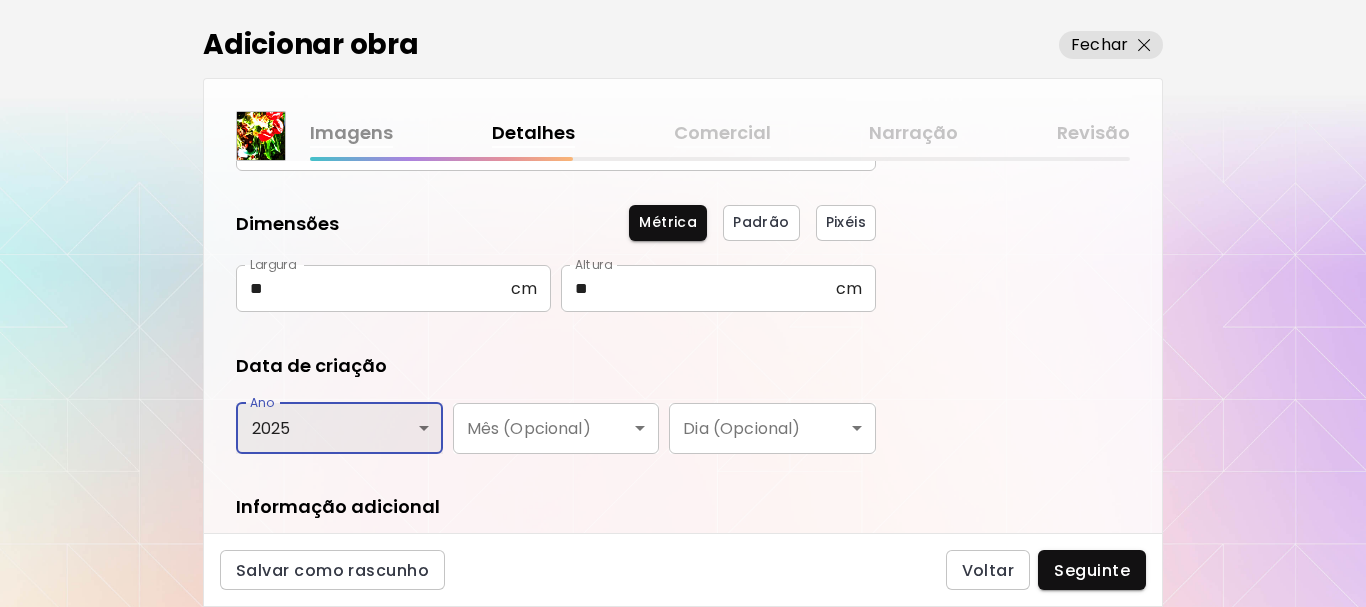 scroll, scrollTop: 338, scrollLeft: 0, axis: vertical 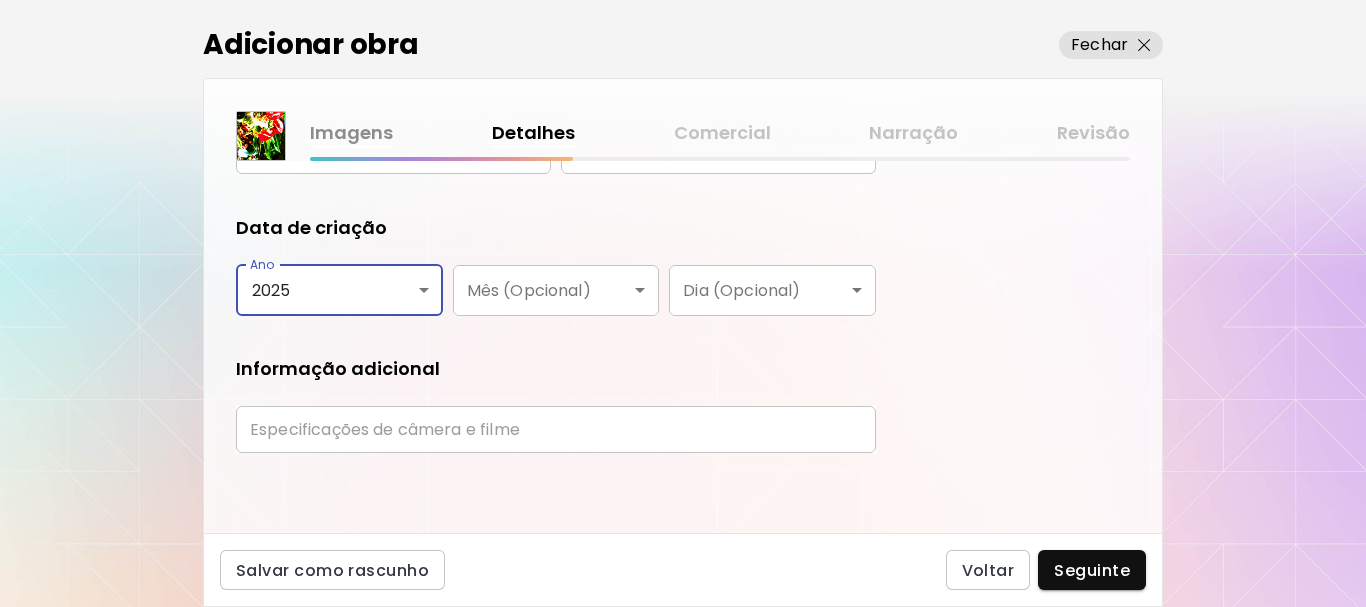click at bounding box center (556, 429) 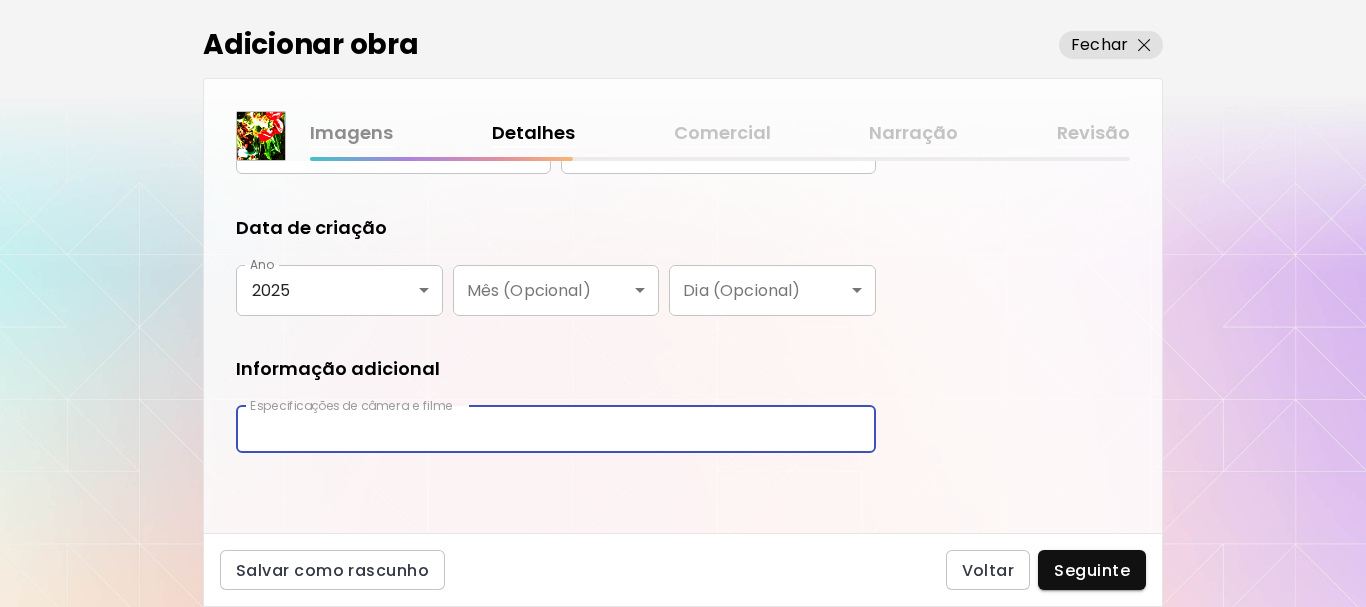 type on "**********" 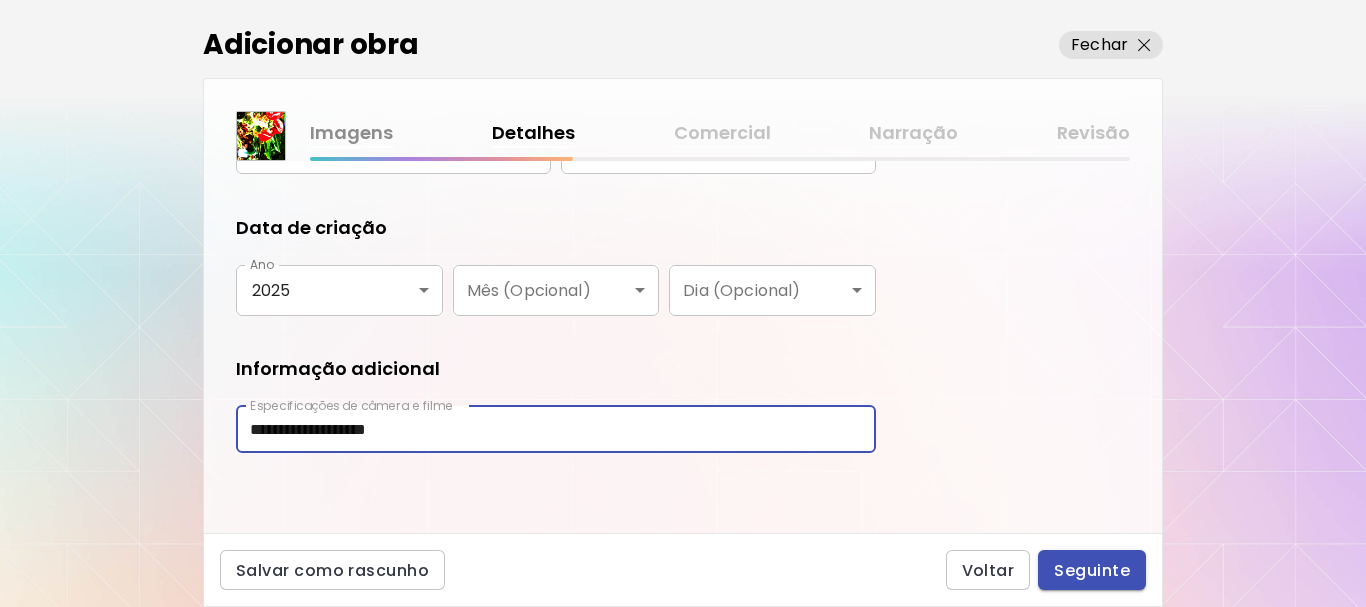 click on "Seguinte" at bounding box center (1092, 570) 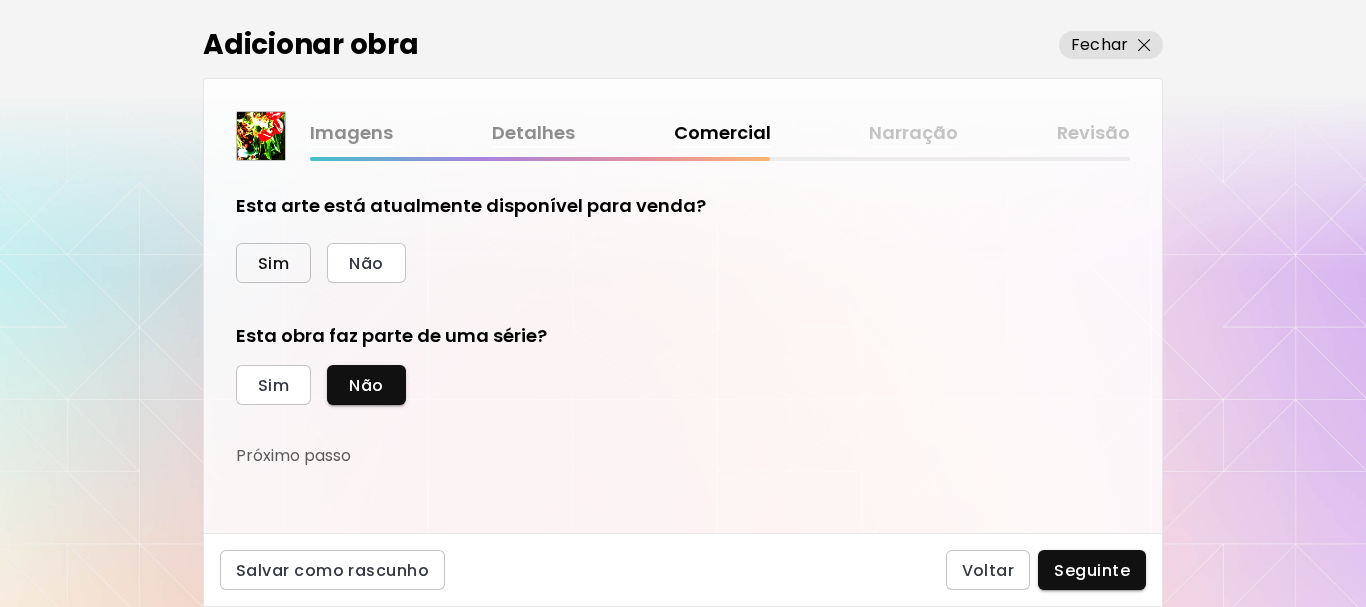 click on "Sim" at bounding box center (273, 263) 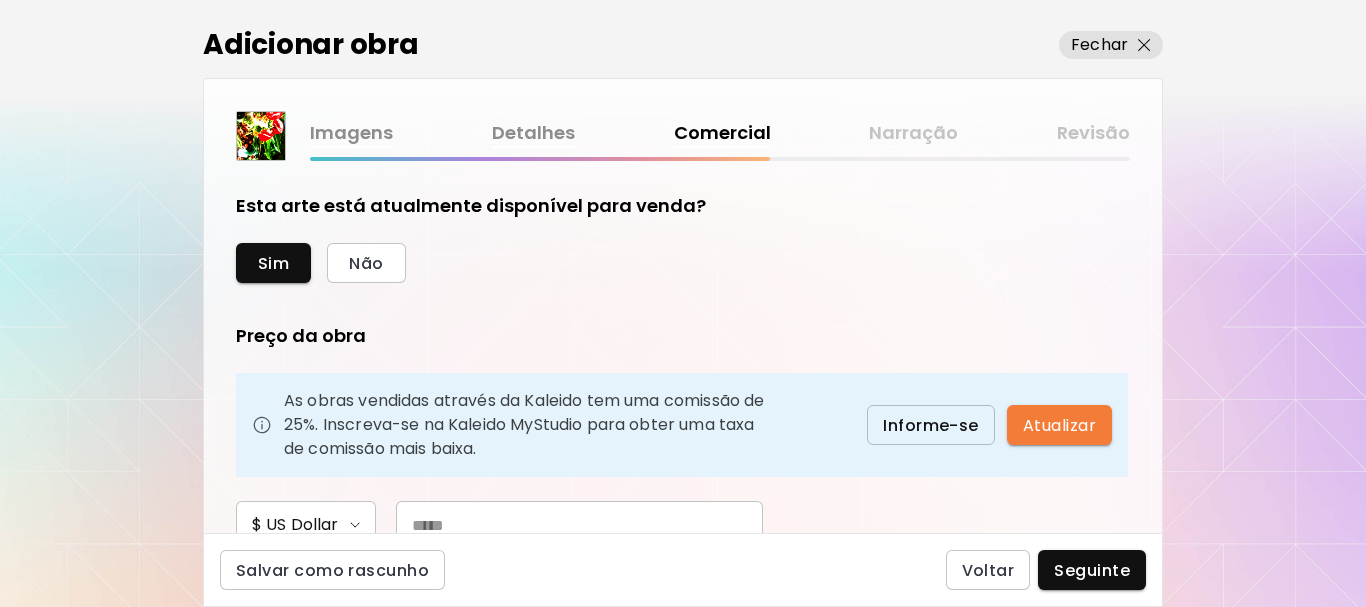 scroll, scrollTop: 200, scrollLeft: 0, axis: vertical 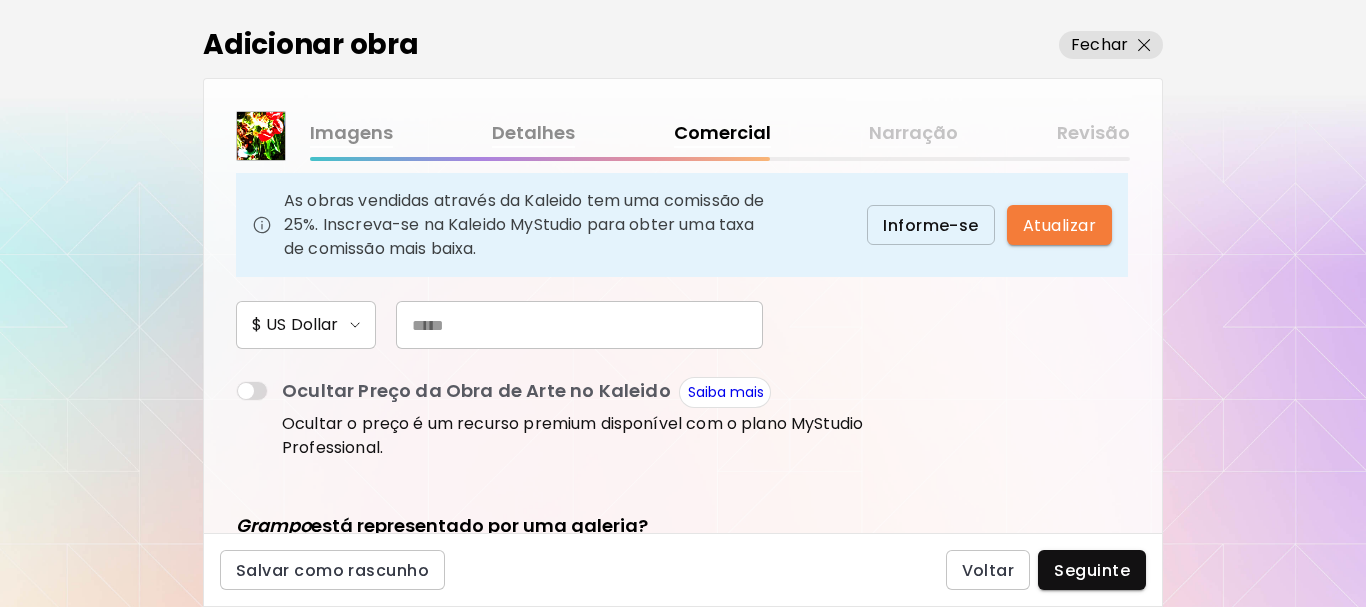 click at bounding box center [579, 325] 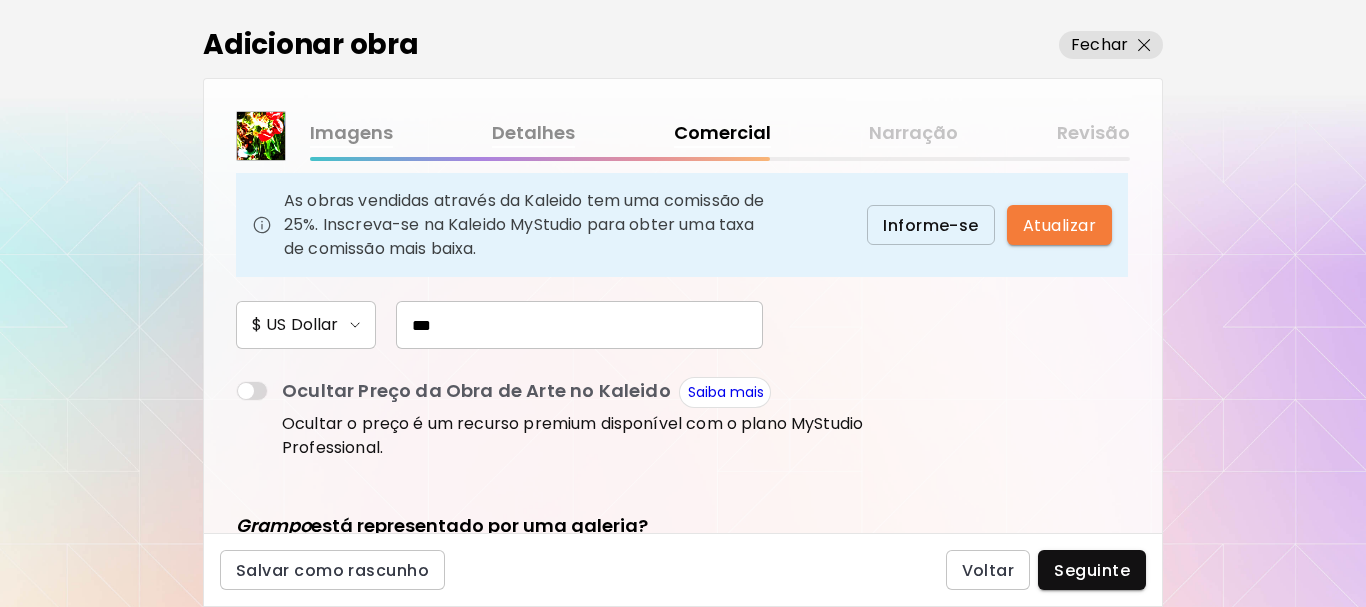 scroll, scrollTop: 300, scrollLeft: 0, axis: vertical 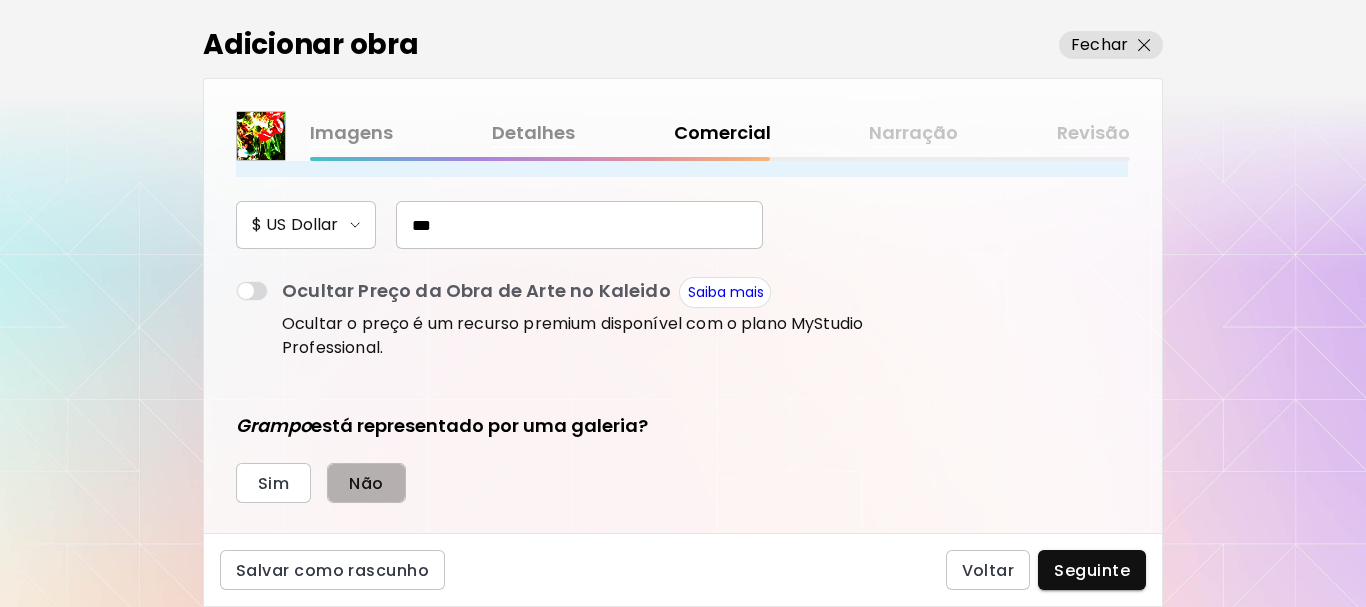 click on "Não" at bounding box center (366, 483) 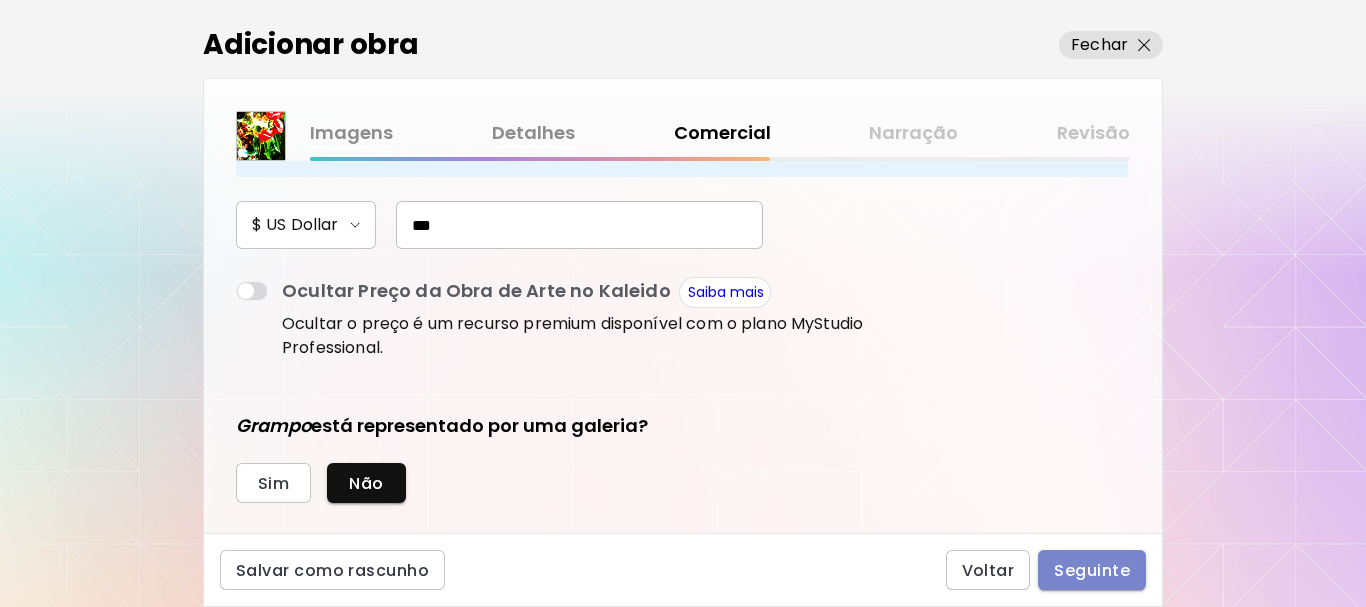 click on "Seguinte" at bounding box center (1092, 570) 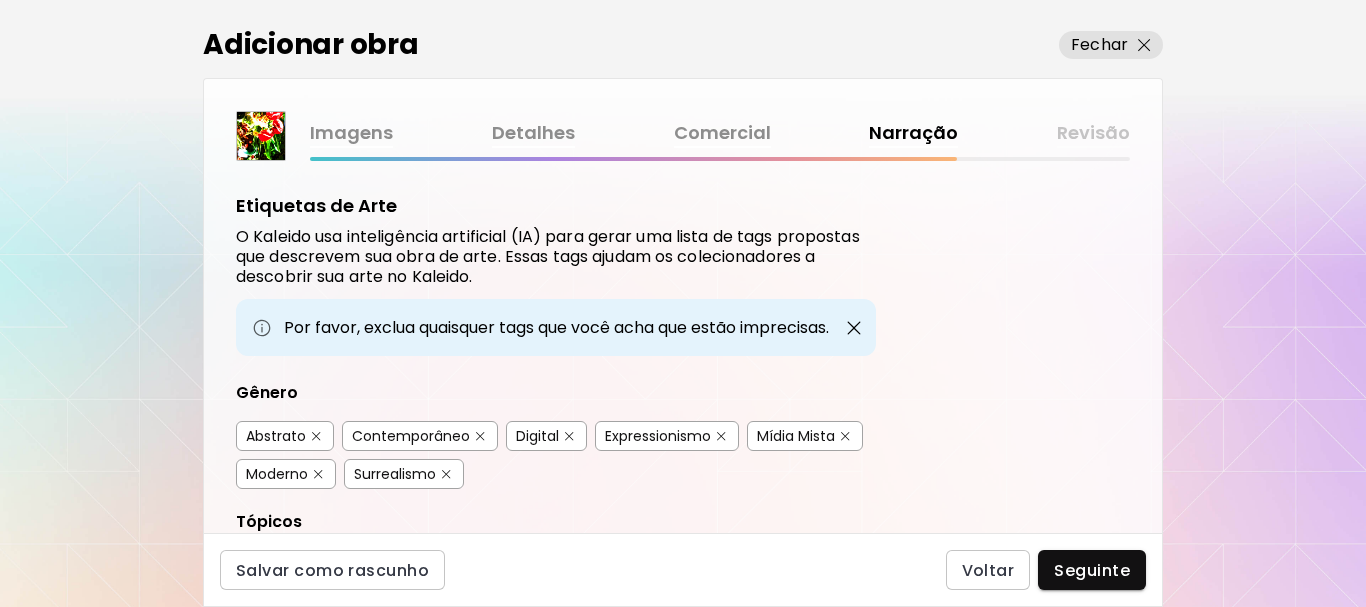click at bounding box center (480, 436) 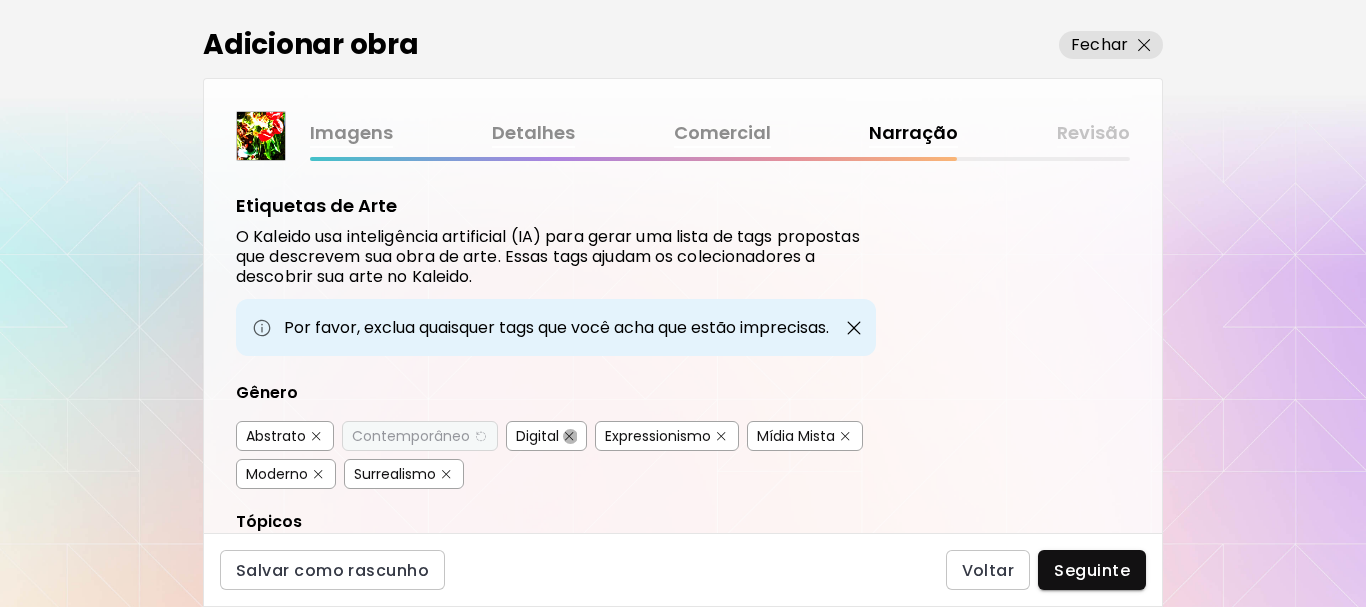 click at bounding box center (569, 436) 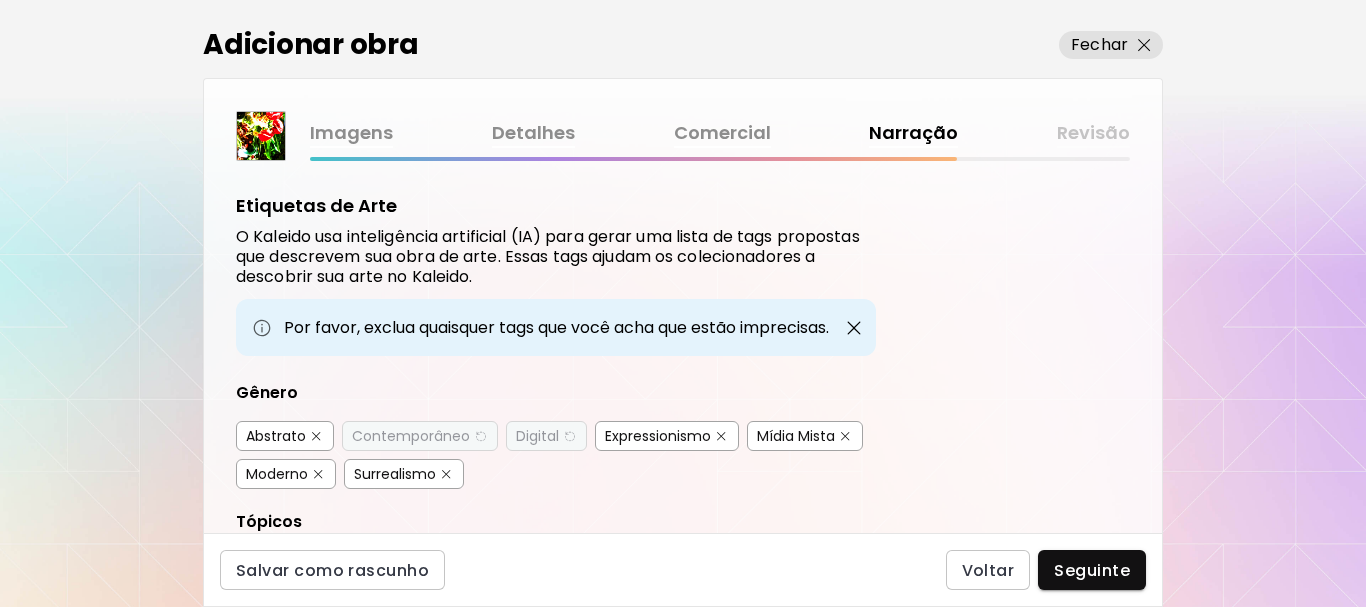click at bounding box center [721, 436] 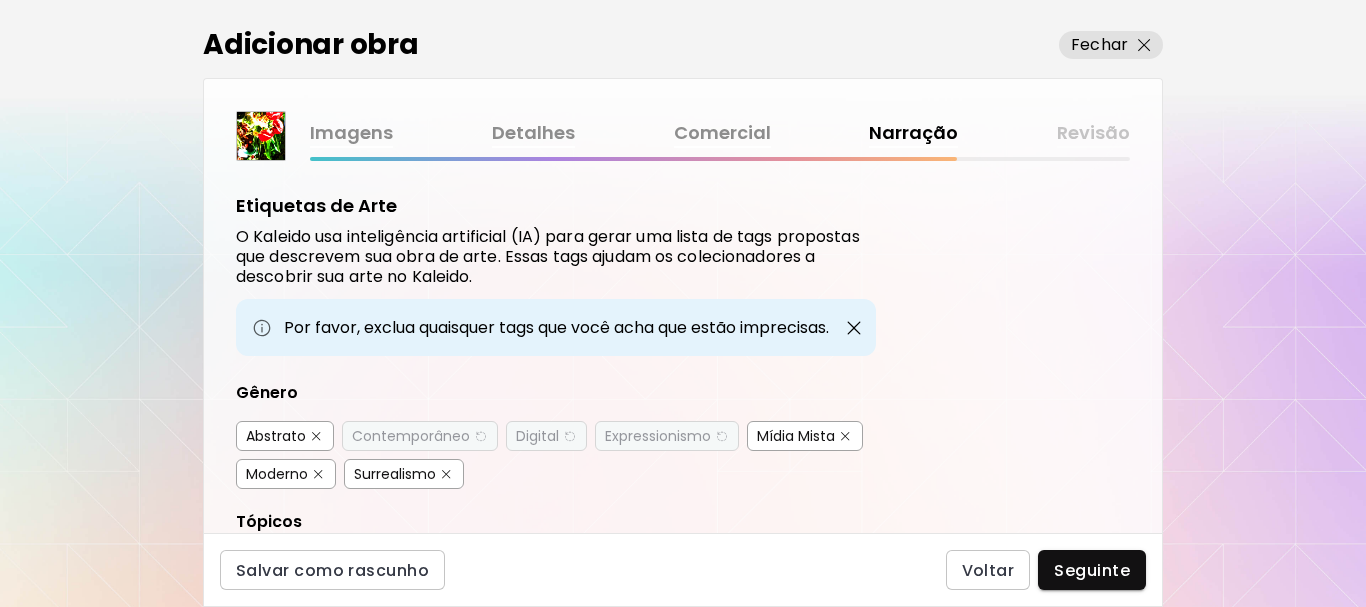 click at bounding box center (446, 474) 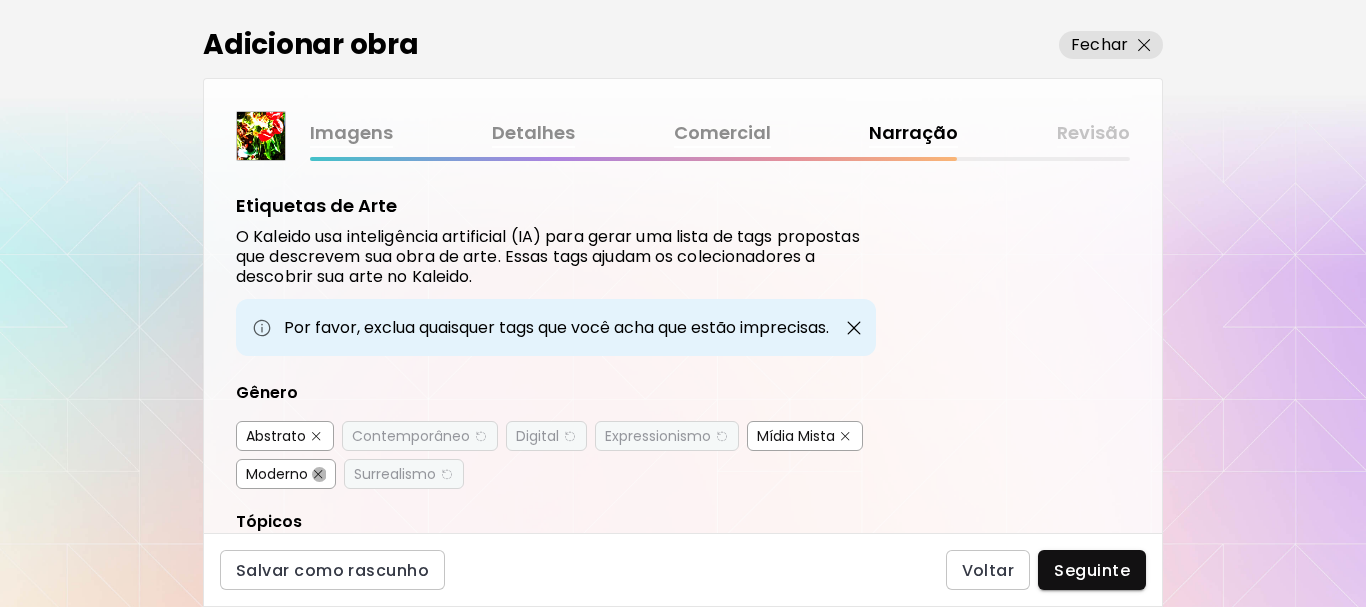 click at bounding box center [318, 474] 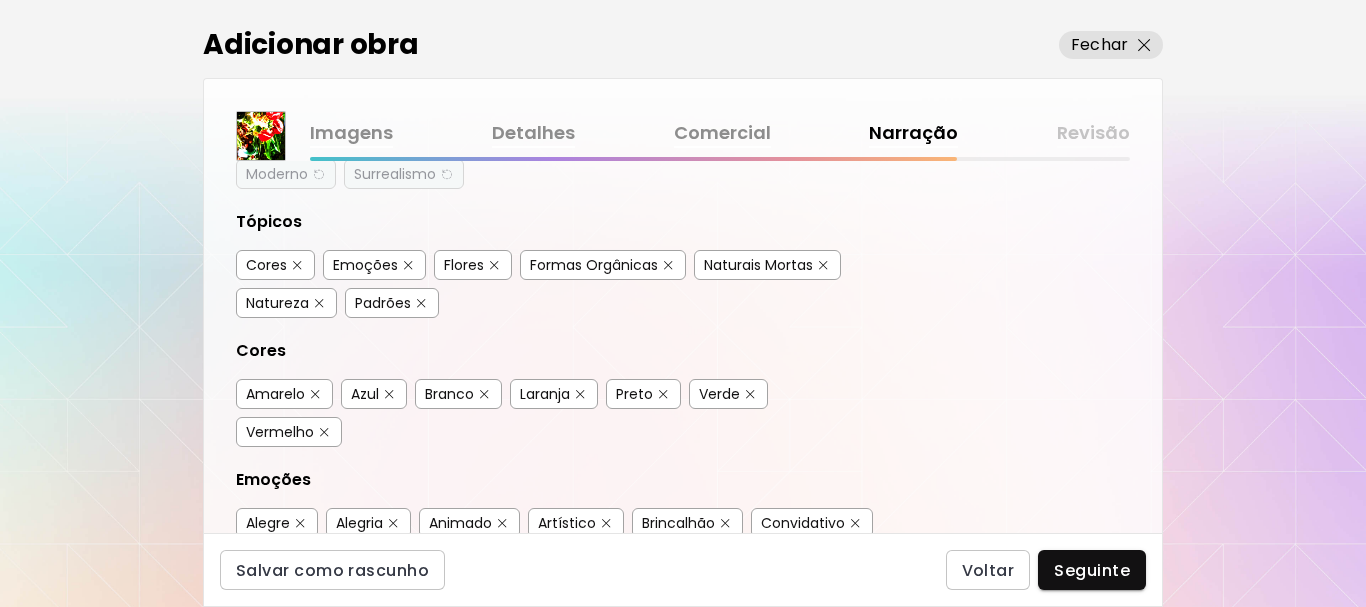 scroll, scrollTop: 200, scrollLeft: 0, axis: vertical 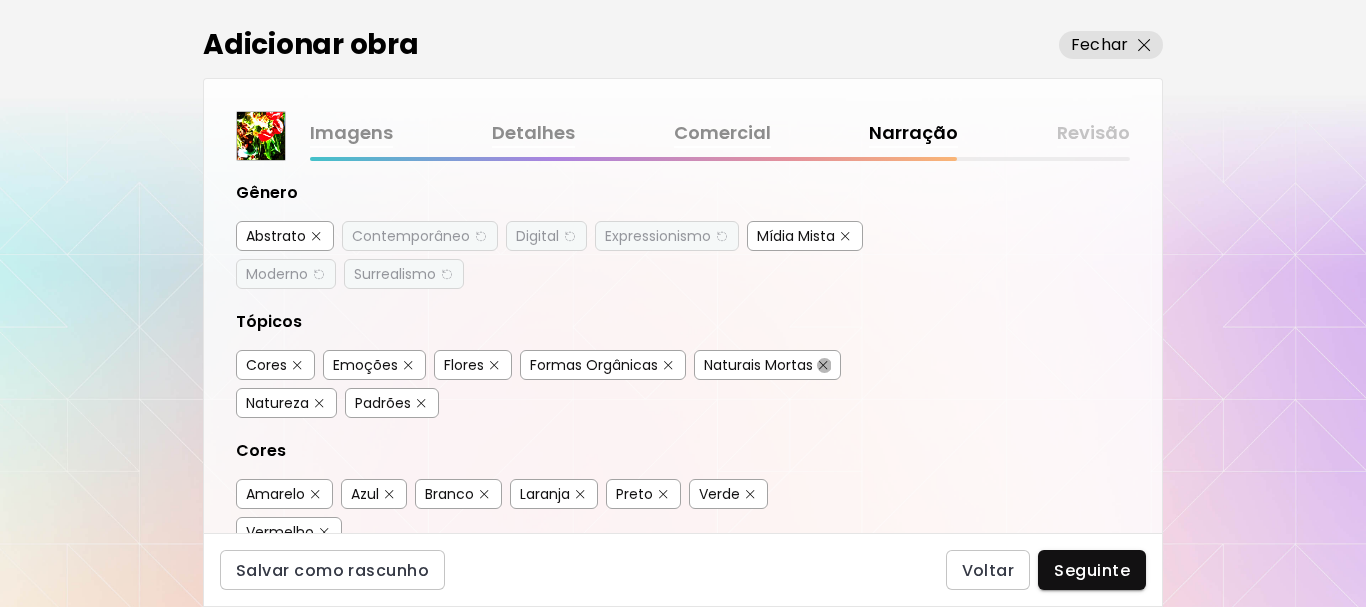 click at bounding box center [823, 365] 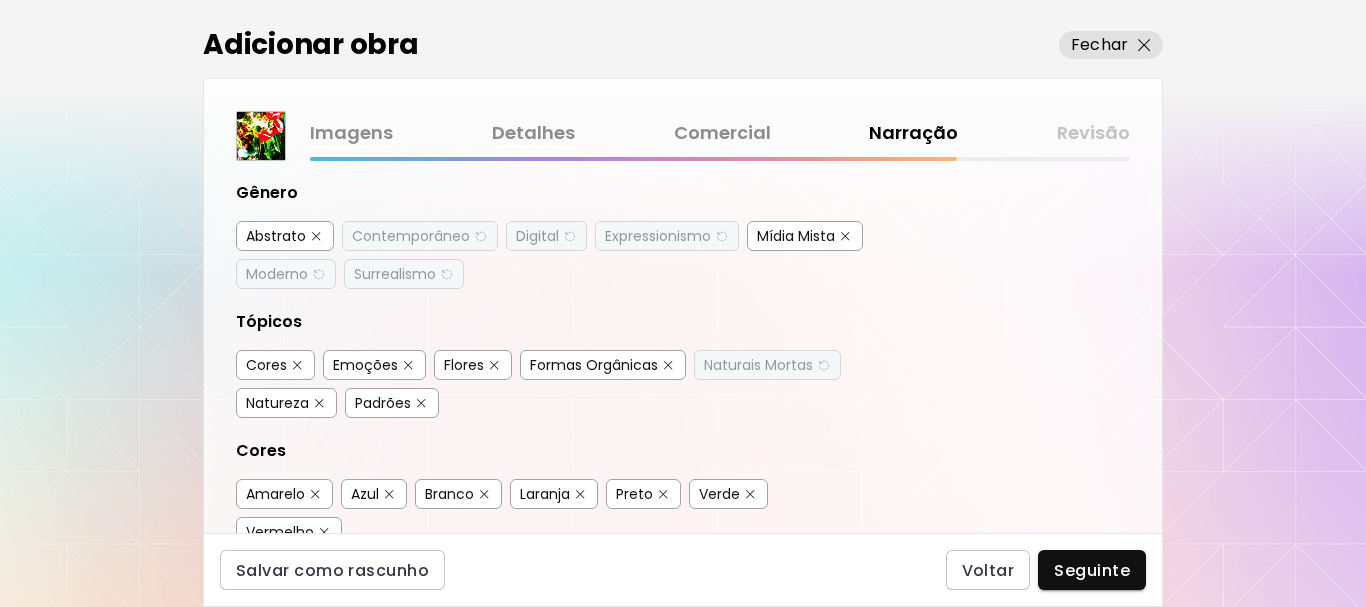 click at bounding box center (668, 365) 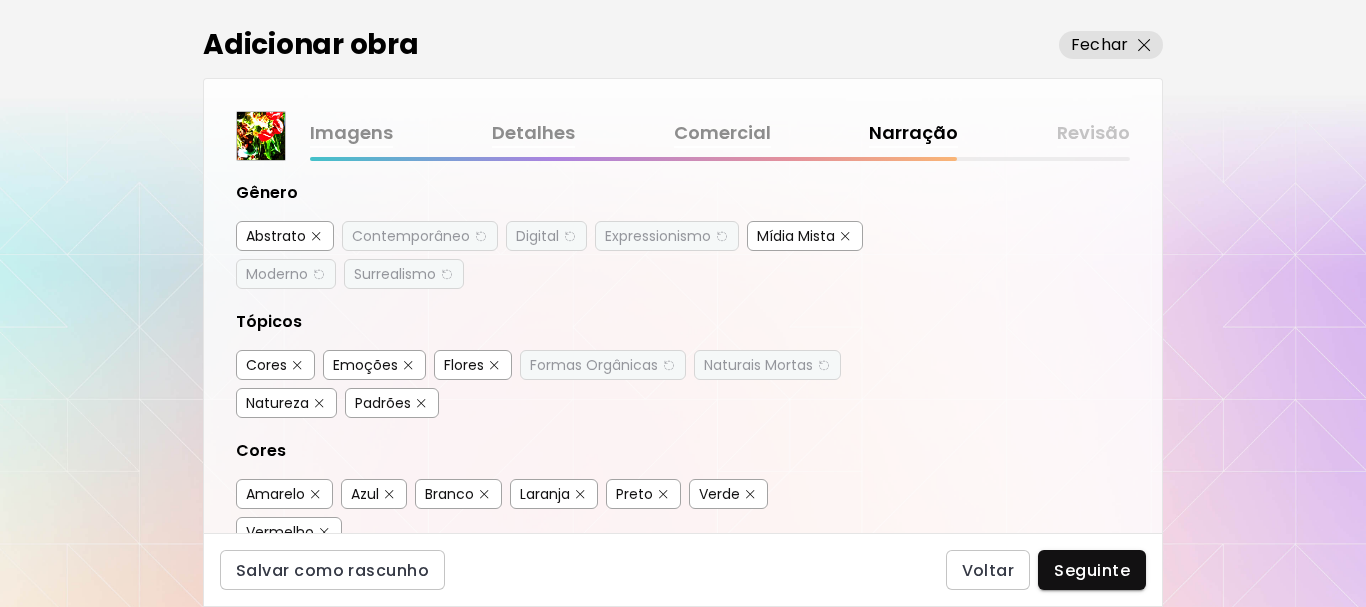 click at bounding box center (408, 365) 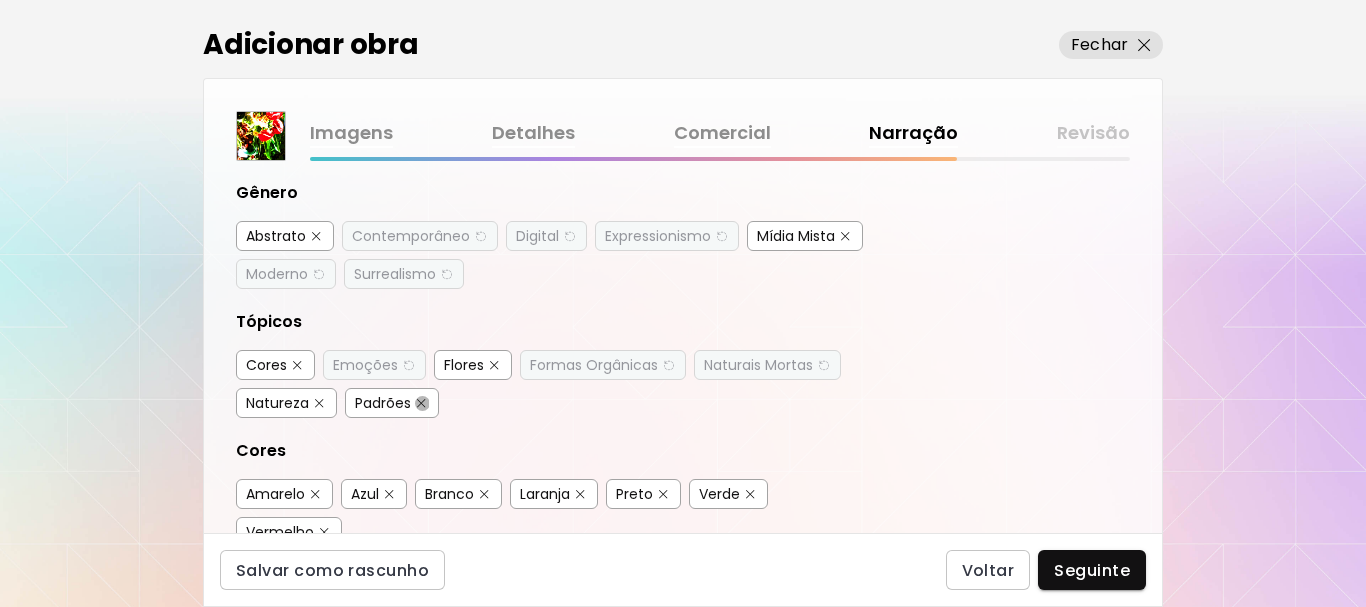 click at bounding box center (421, 403) 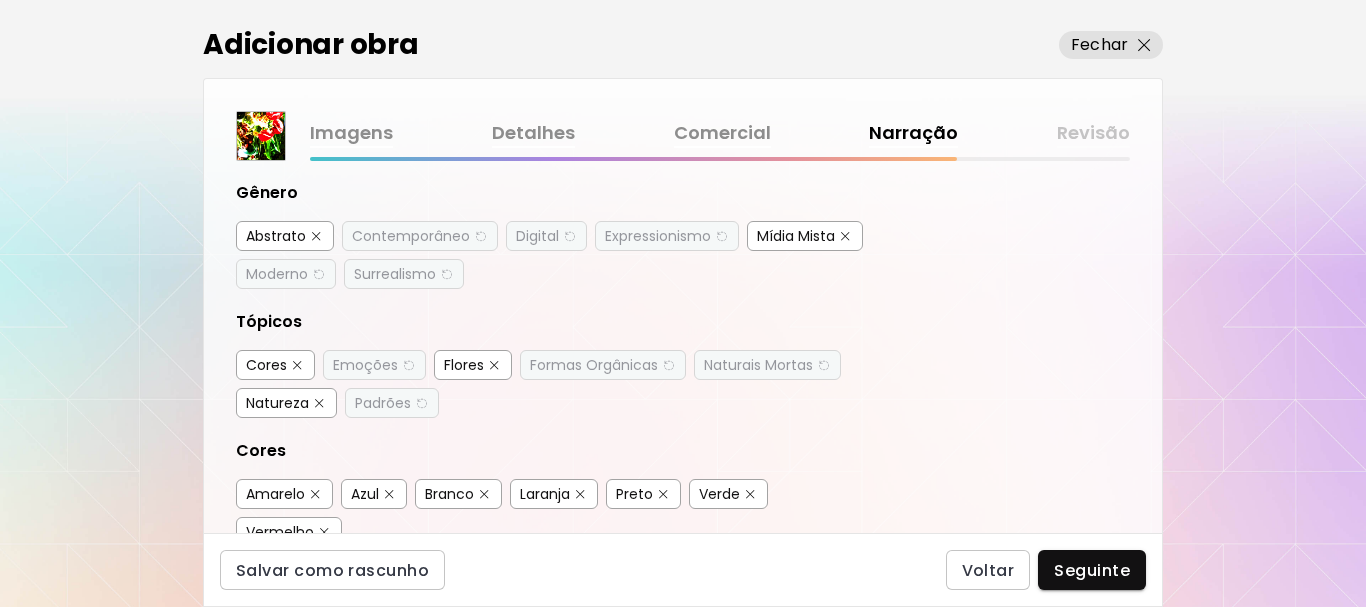 click at bounding box center [319, 403] 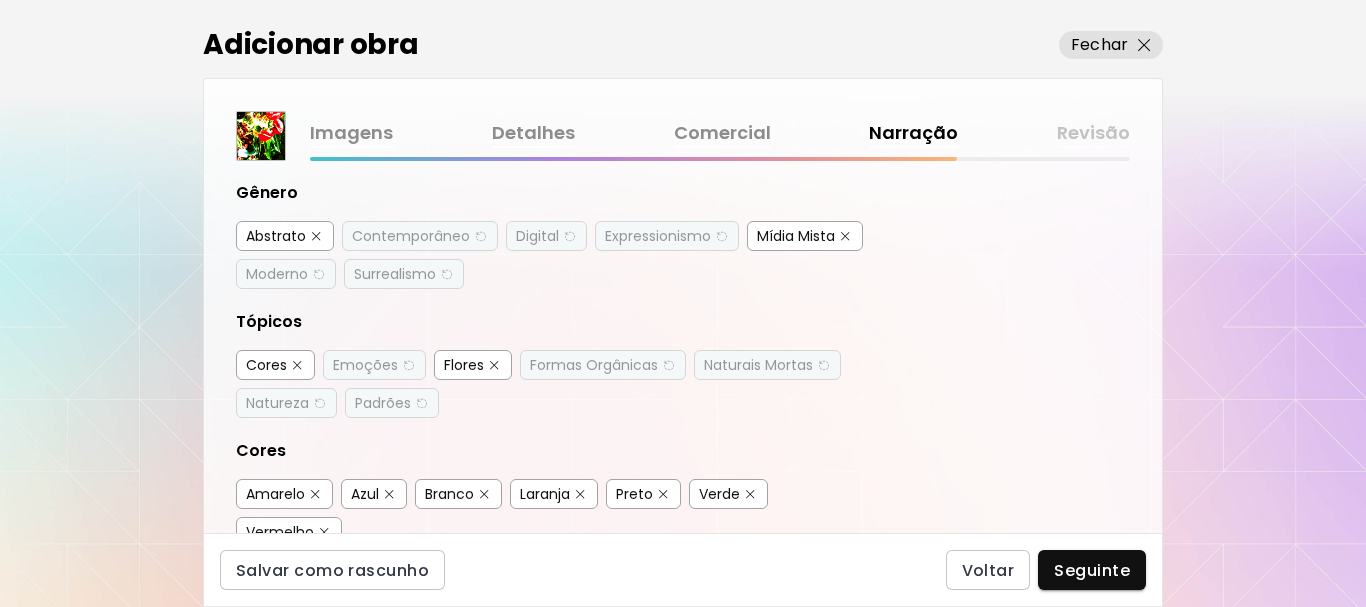 scroll, scrollTop: 400, scrollLeft: 0, axis: vertical 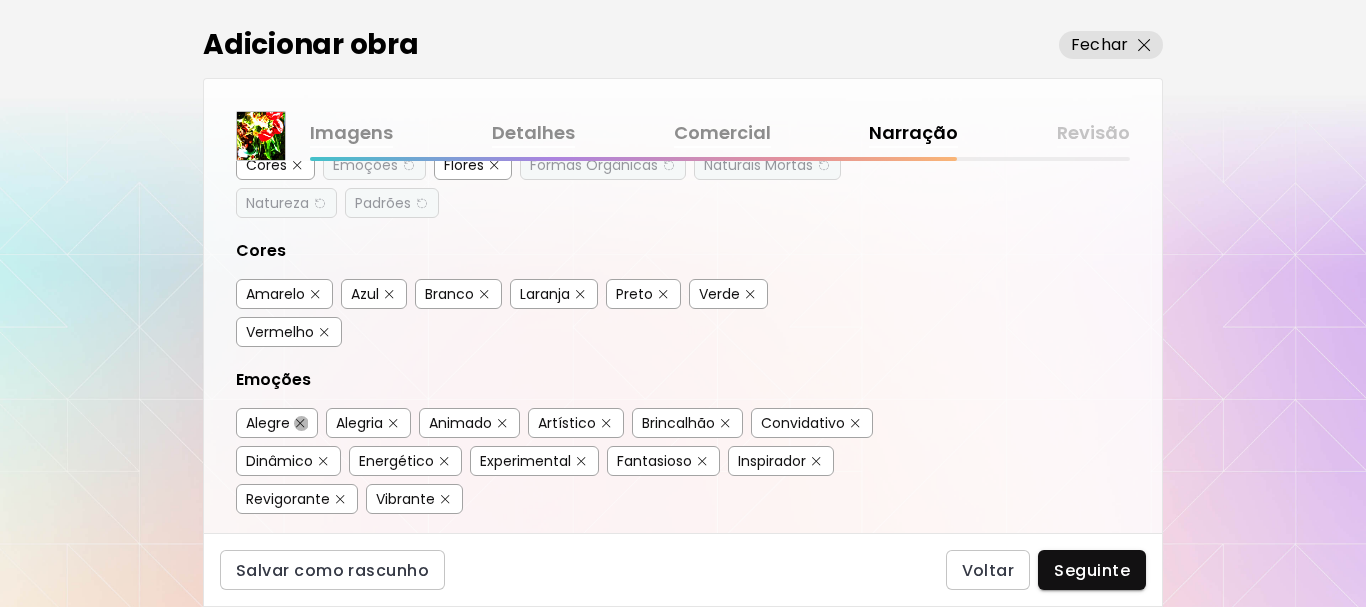 click at bounding box center (300, 423) 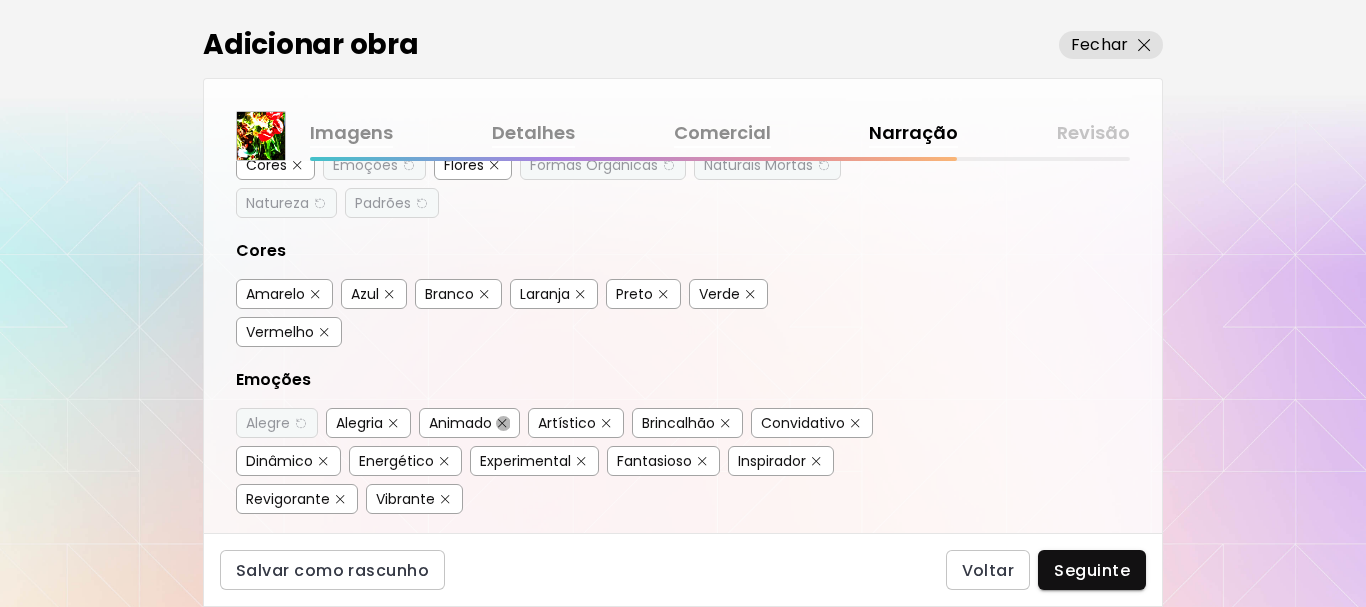 click at bounding box center [502, 423] 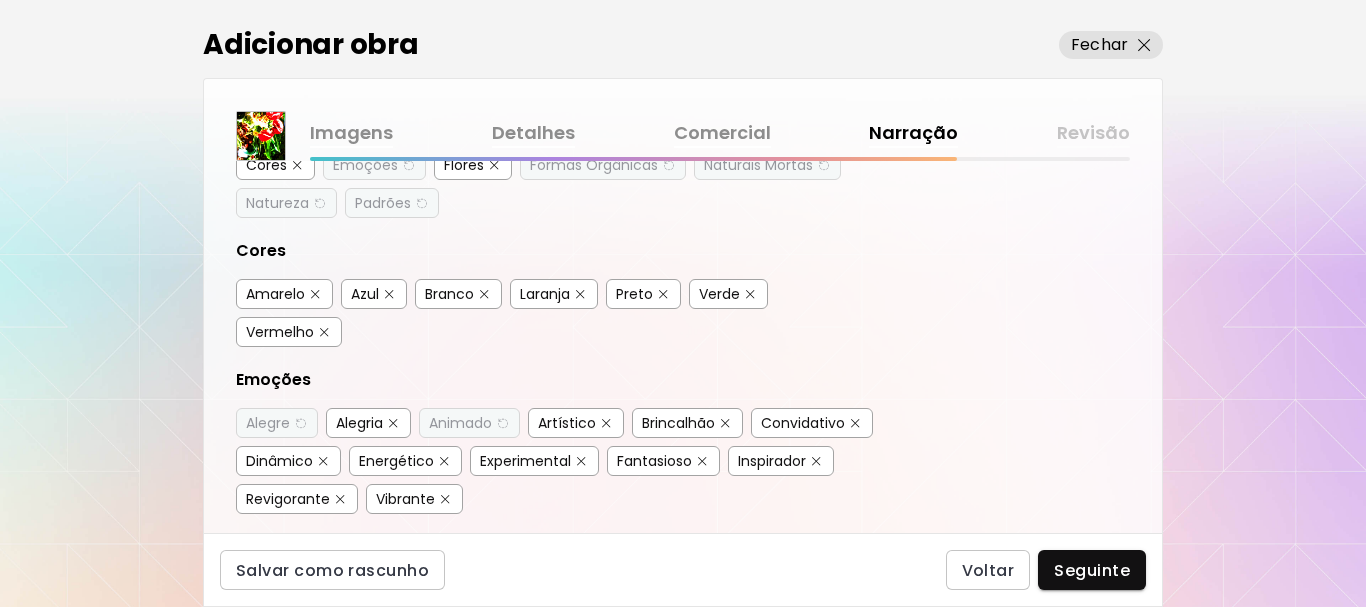 click at bounding box center [606, 423] 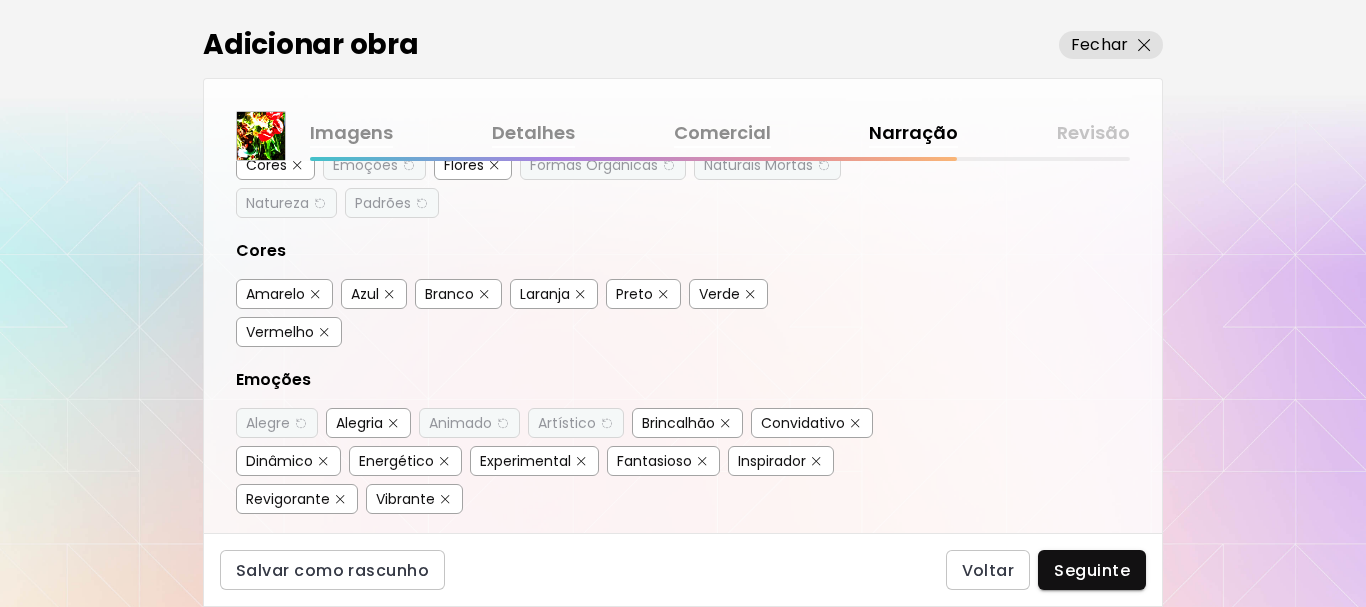 click at bounding box center [725, 423] 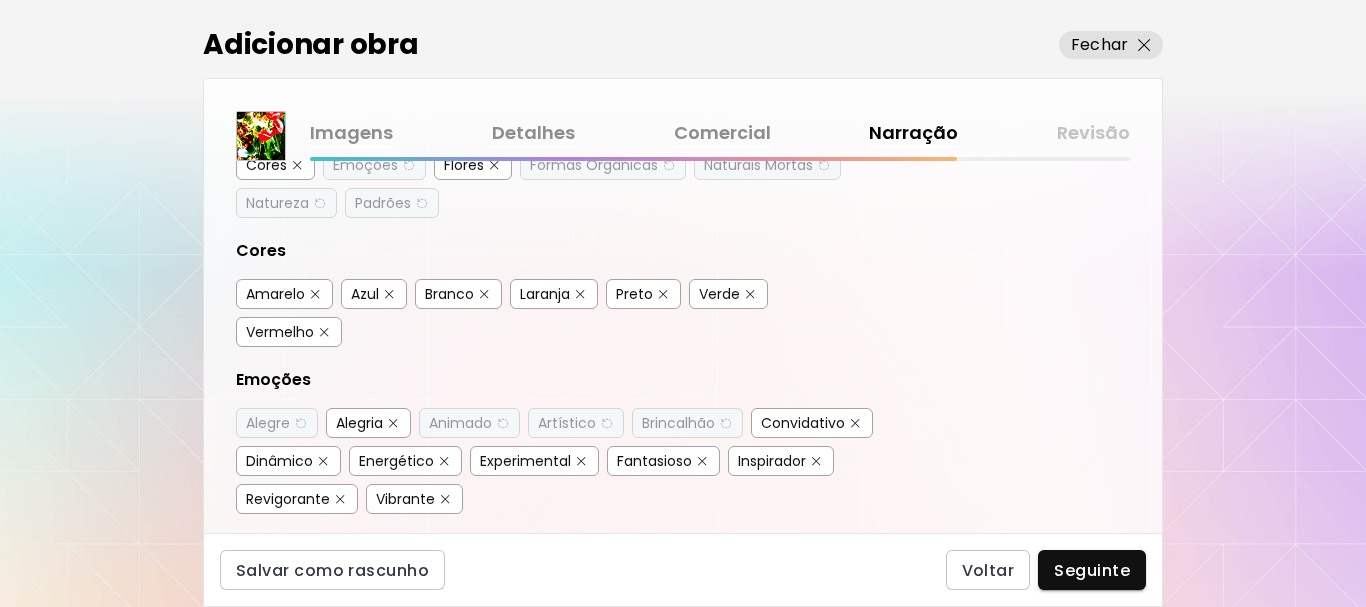click at bounding box center [855, 423] 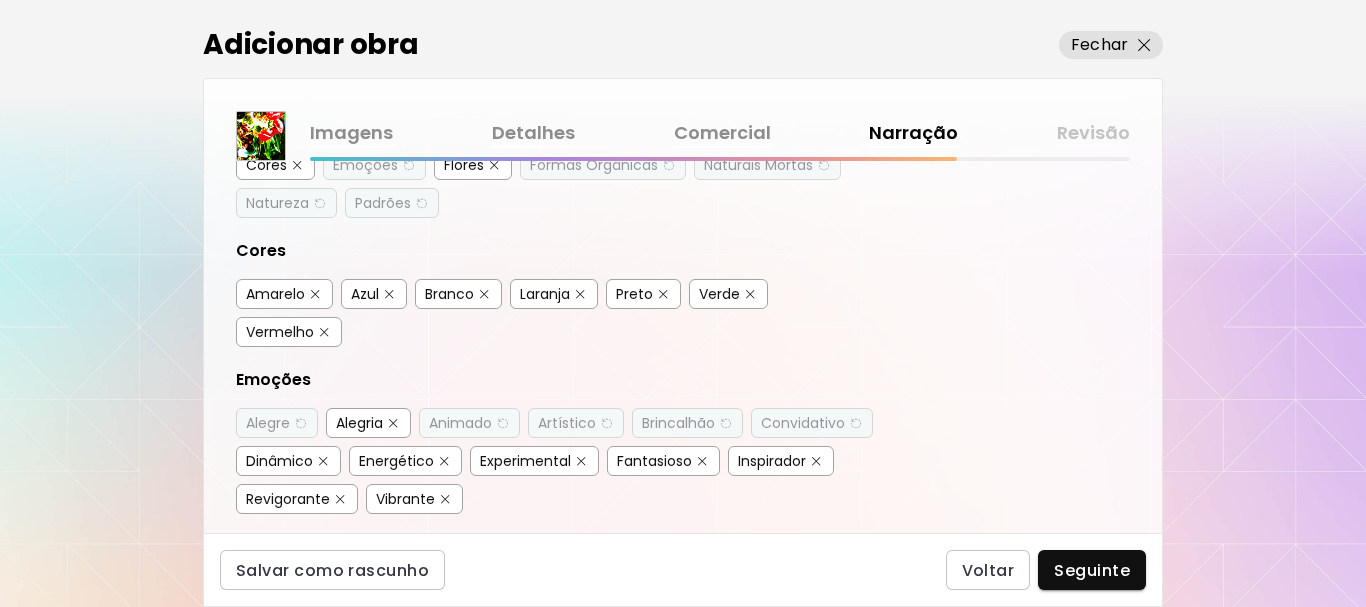click on "Dinâmico" at bounding box center [288, 461] 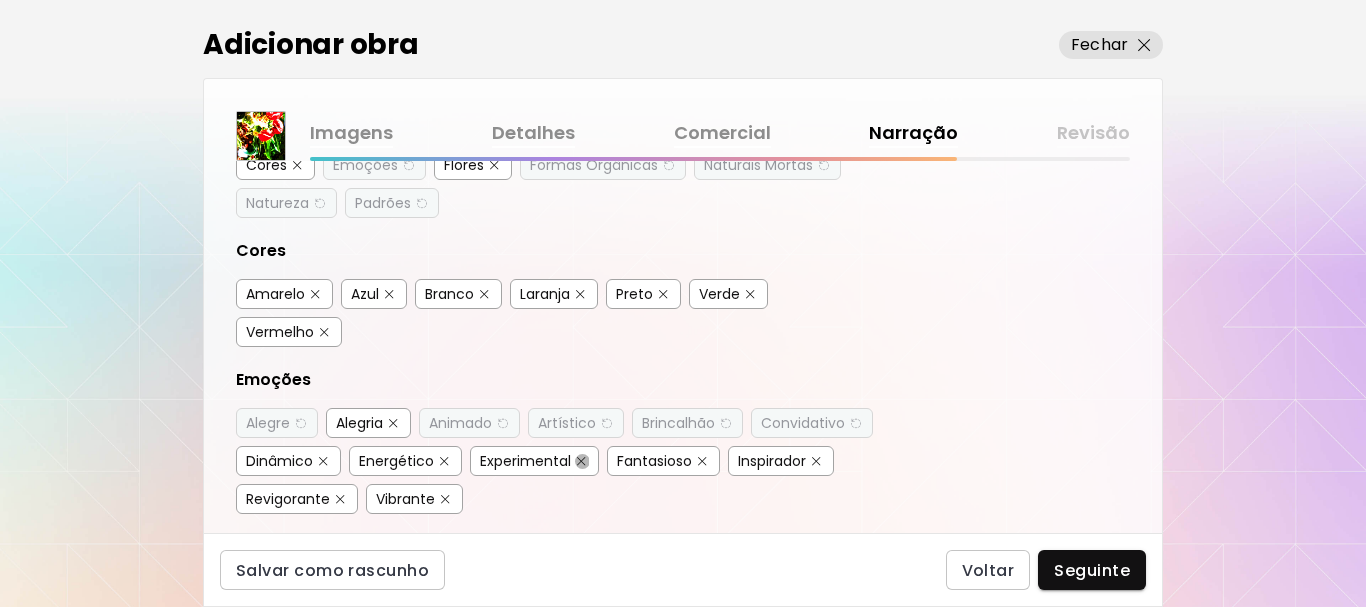 click at bounding box center (581, 461) 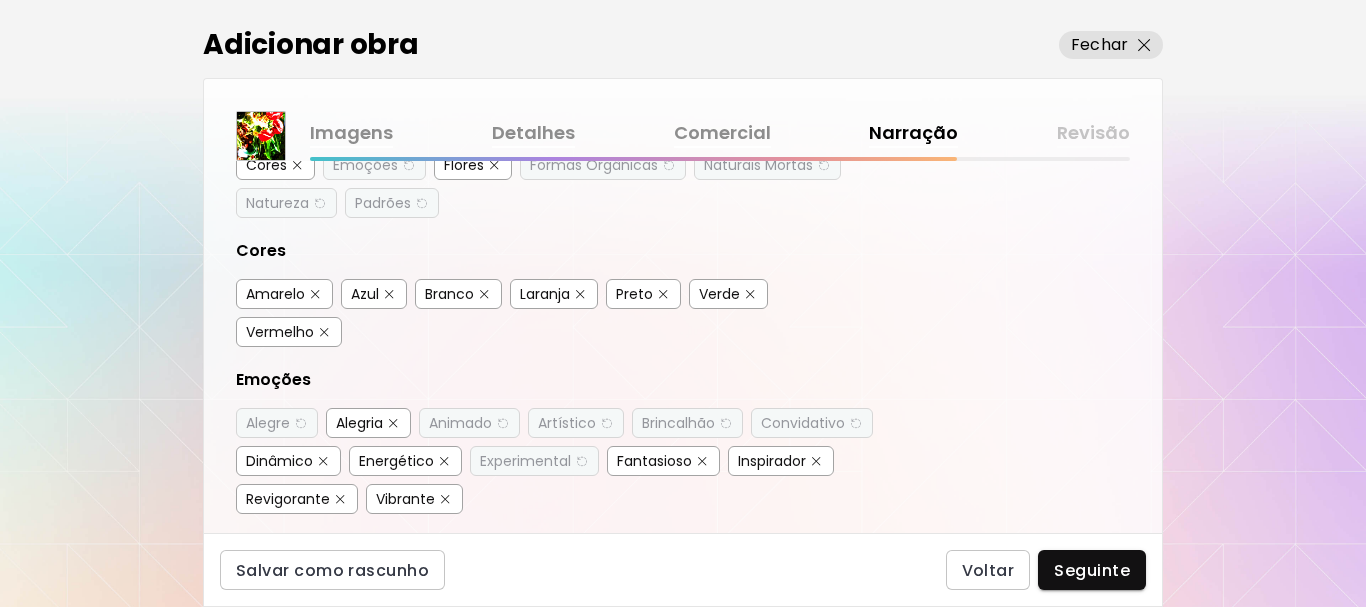 click at bounding box center [816, 461] 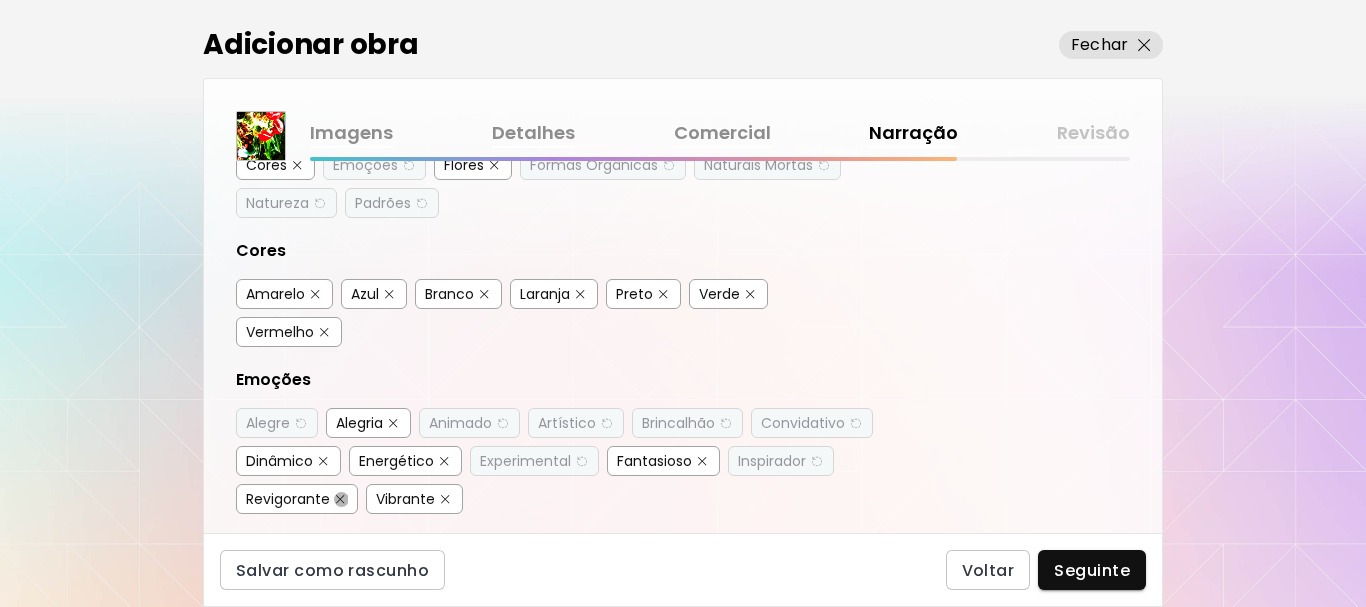 click at bounding box center [340, 499] 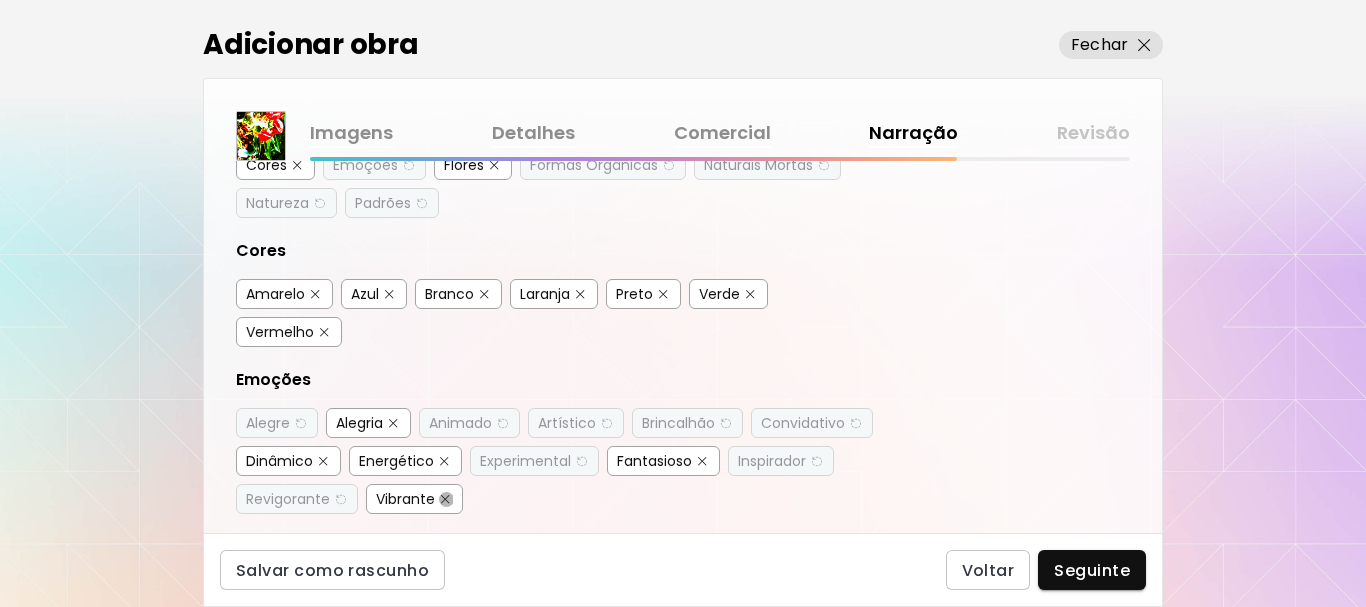 click at bounding box center [445, 499] 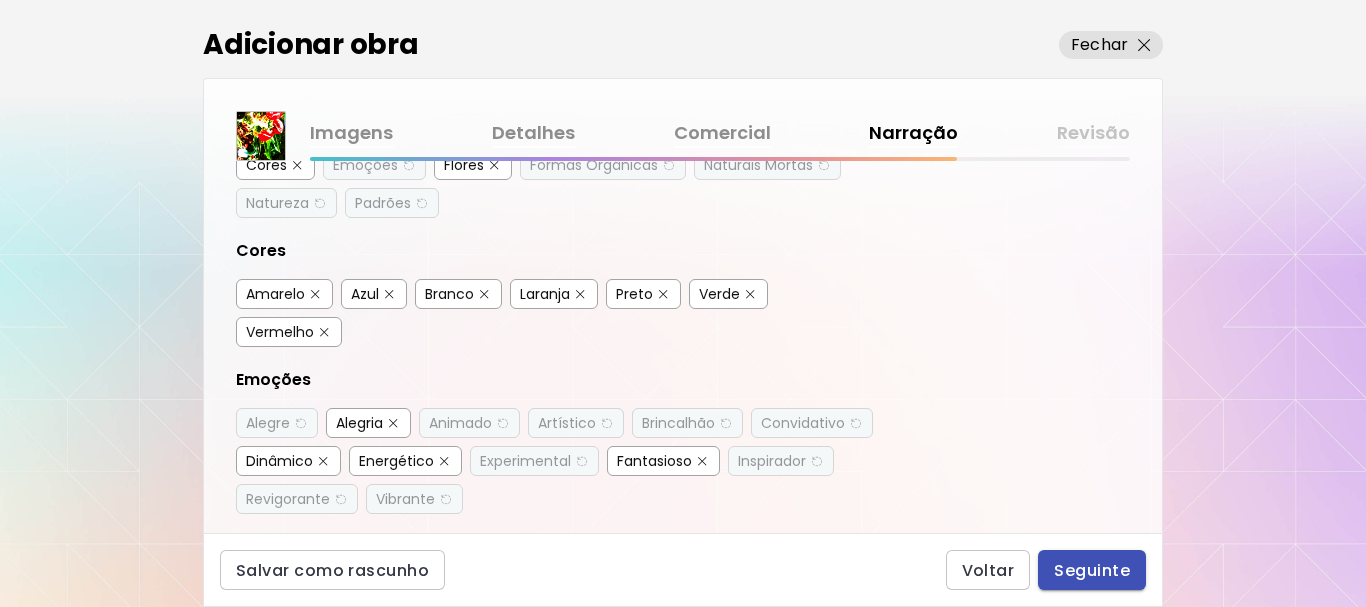 click on "Seguinte" at bounding box center (1092, 570) 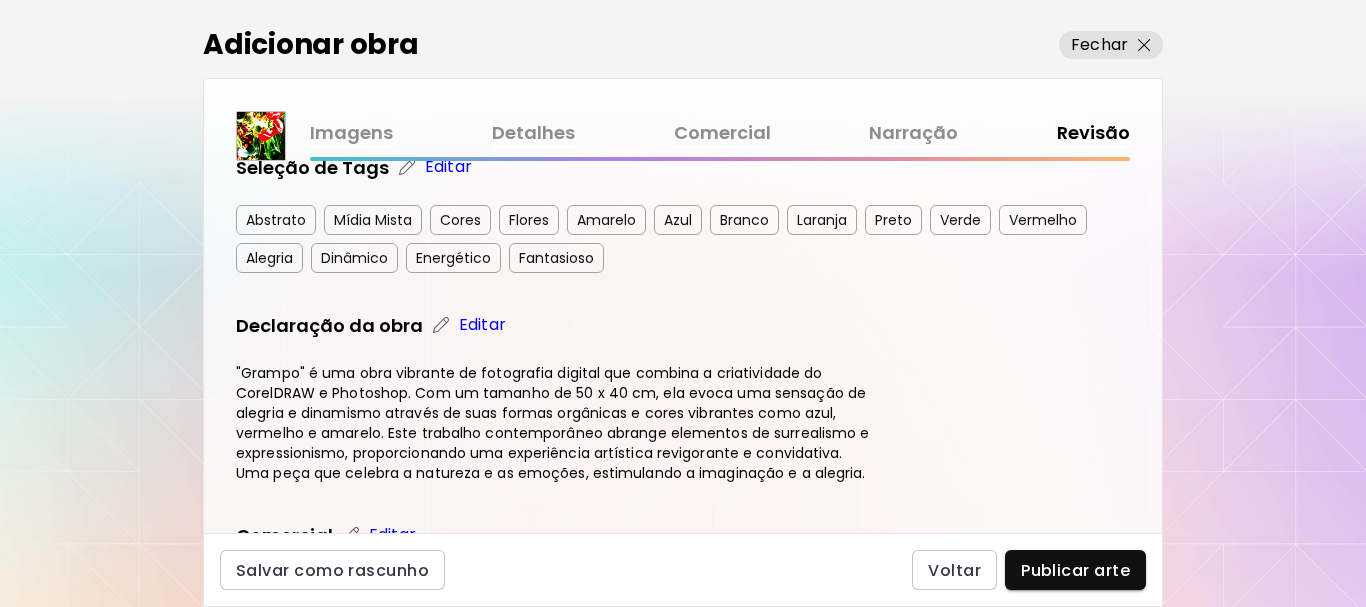 scroll, scrollTop: 500, scrollLeft: 0, axis: vertical 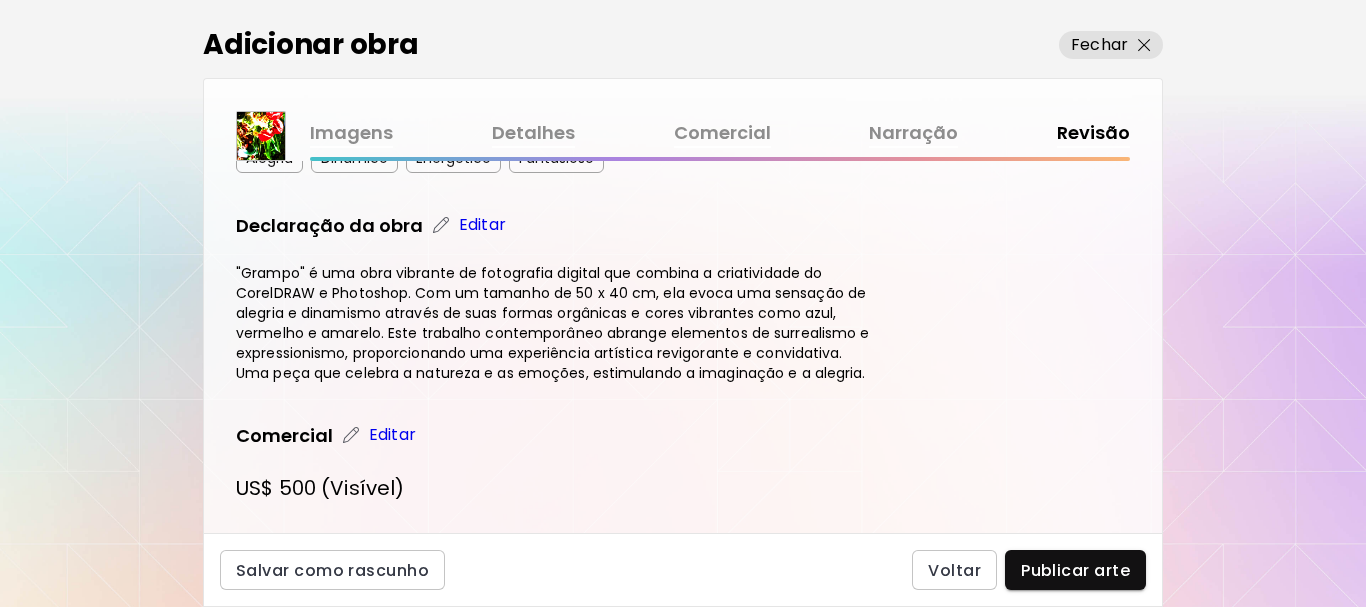 click on "Editar" at bounding box center [482, 225] 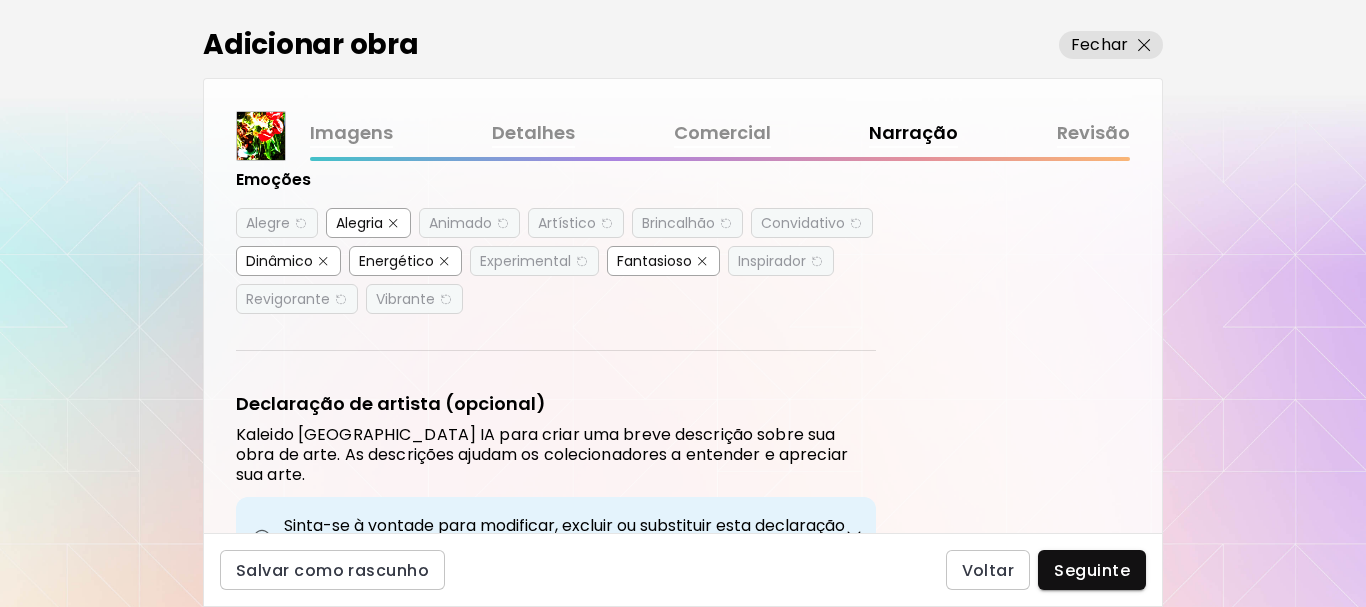 scroll, scrollTop: 800, scrollLeft: 0, axis: vertical 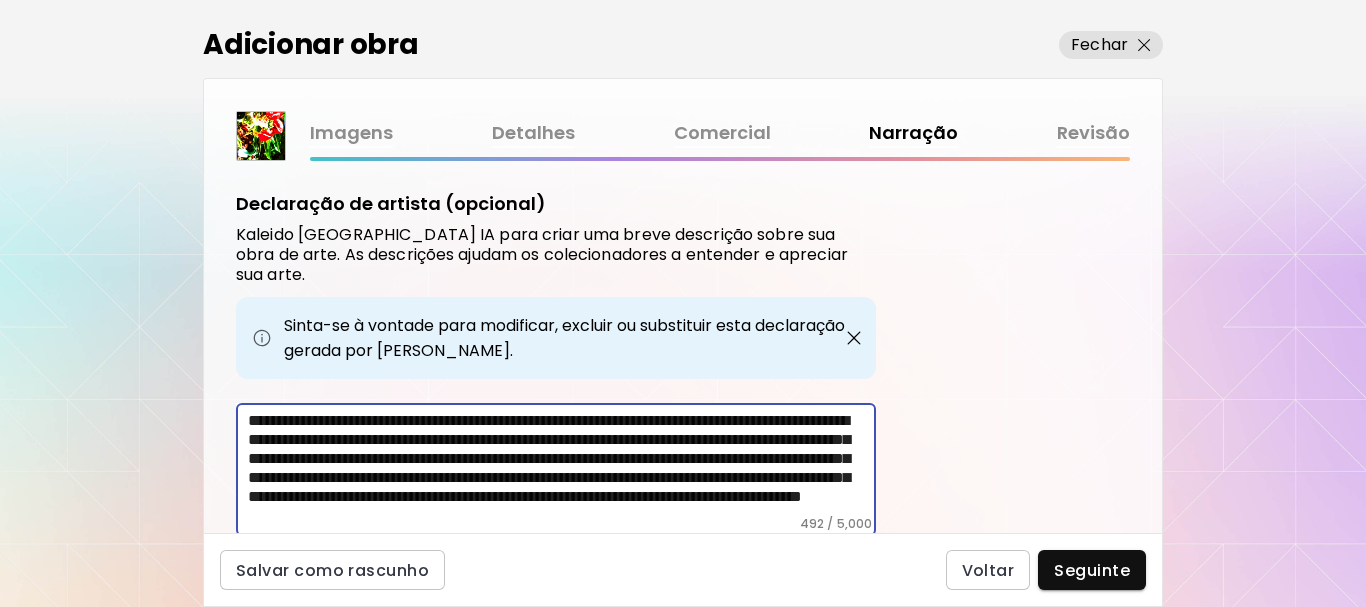 drag, startPoint x: 329, startPoint y: 400, endPoint x: 593, endPoint y: 425, distance: 265.18106 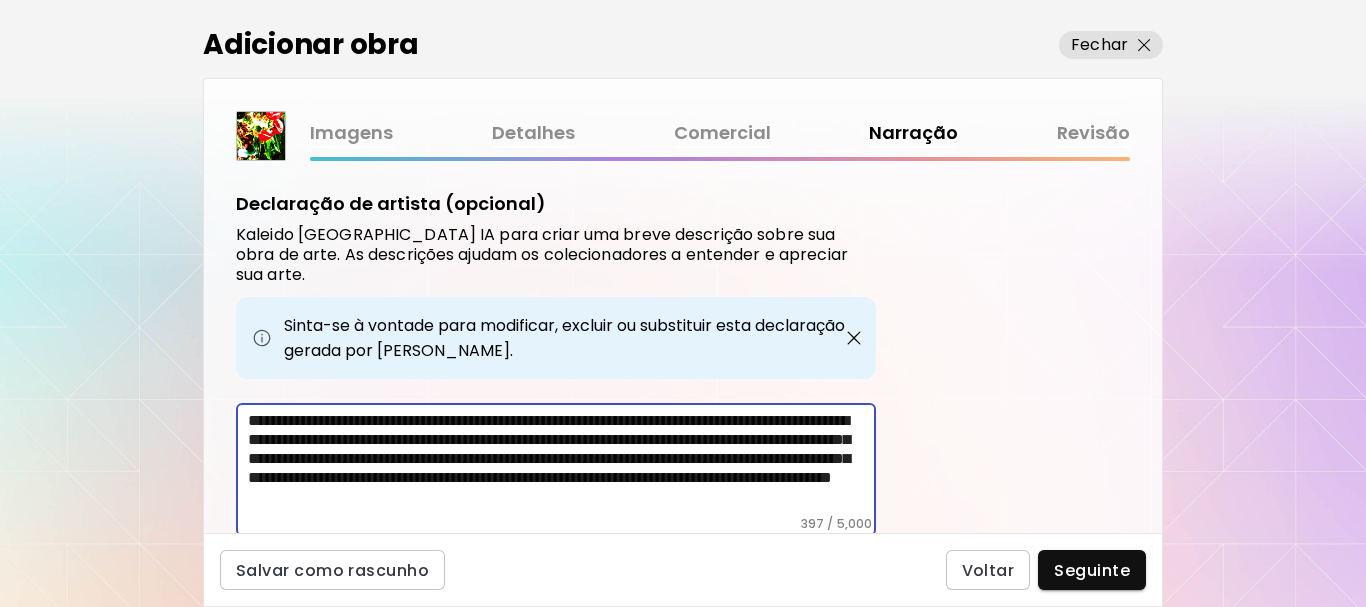 drag, startPoint x: 629, startPoint y: 399, endPoint x: 334, endPoint y: 406, distance: 295.08304 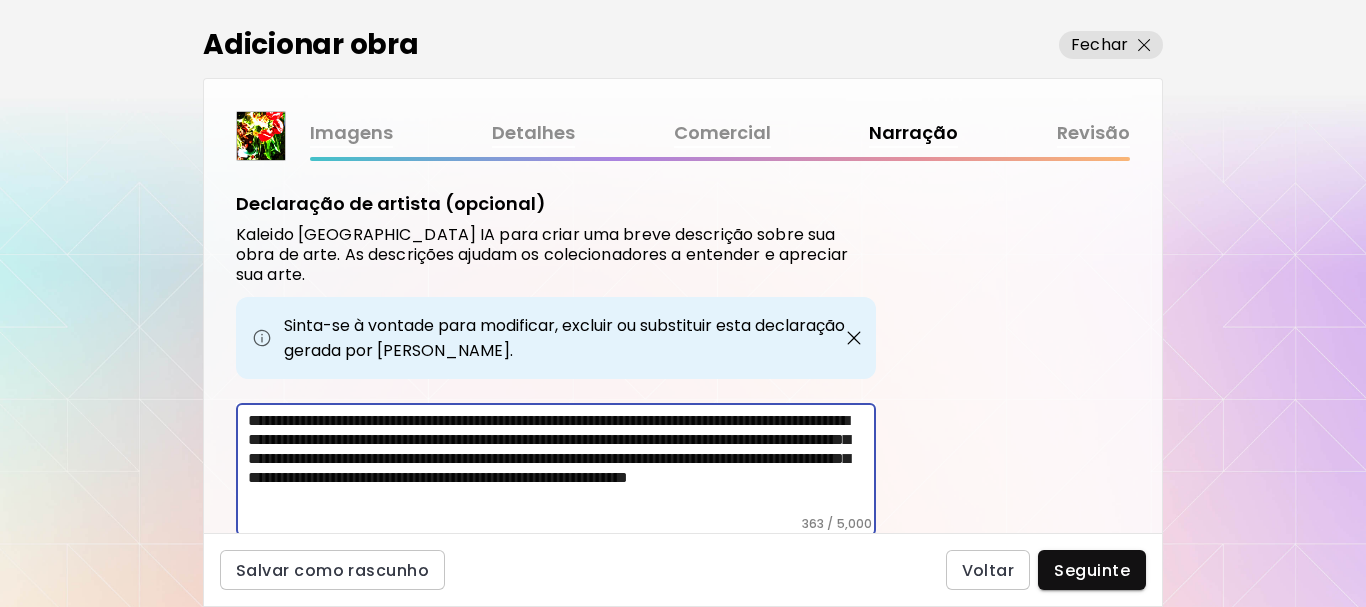 scroll, scrollTop: 11, scrollLeft: 0, axis: vertical 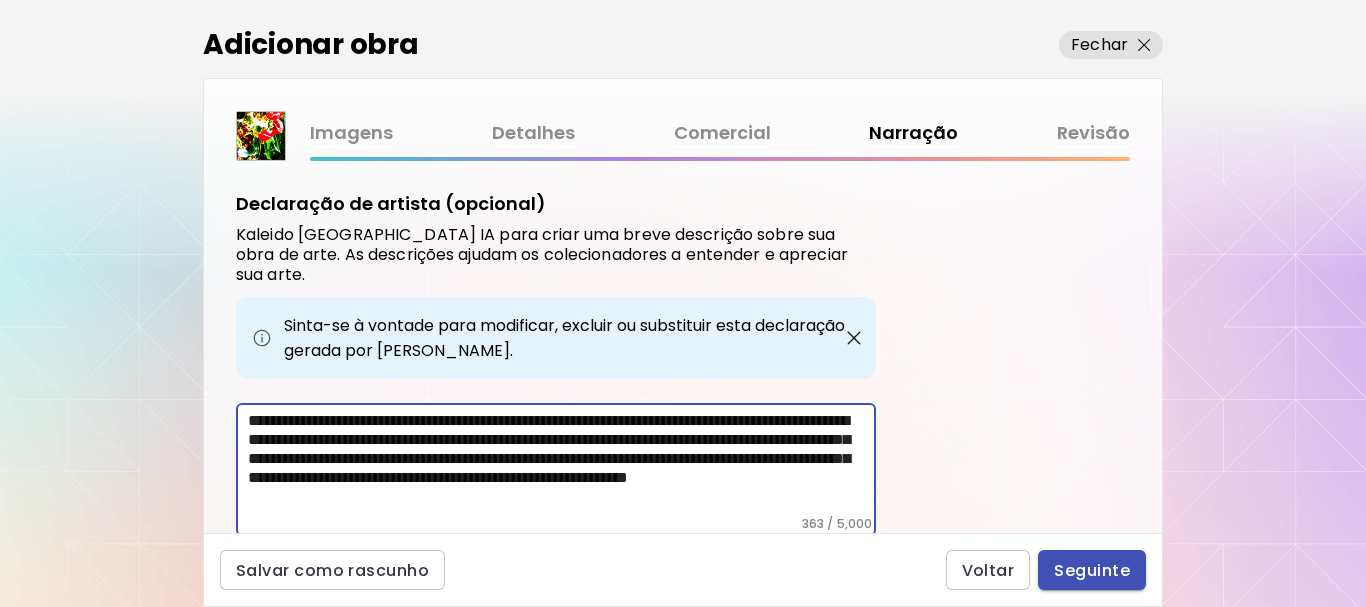 type on "**********" 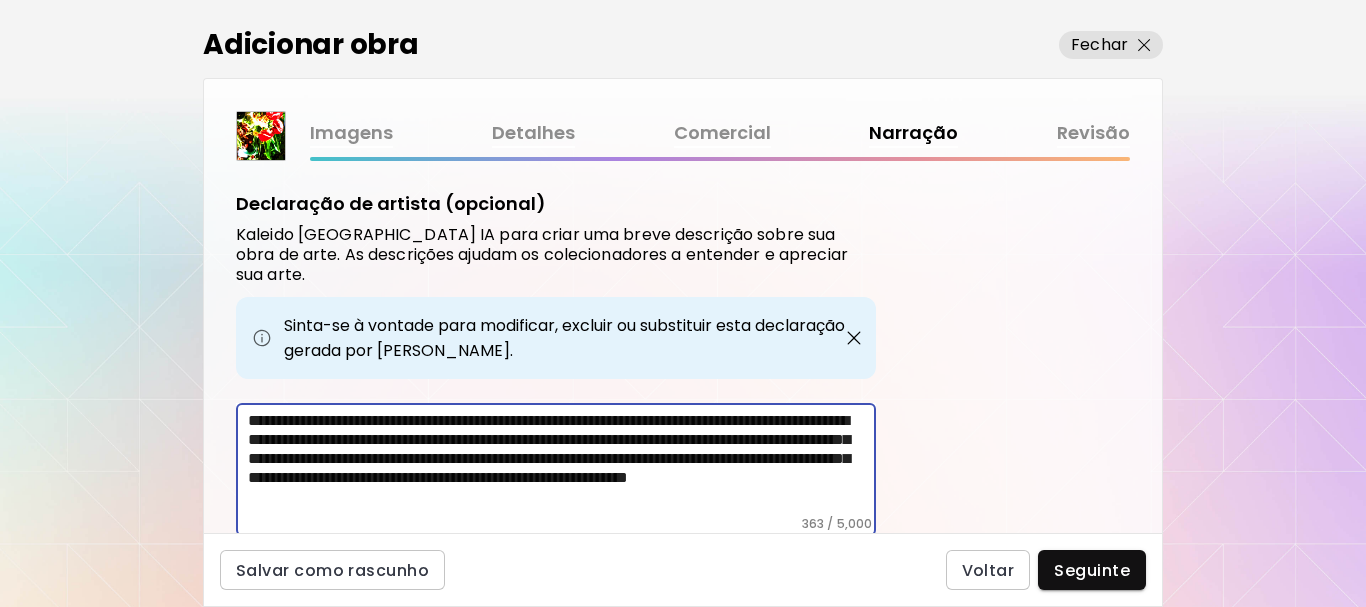 click on "Seguinte" at bounding box center (1092, 570) 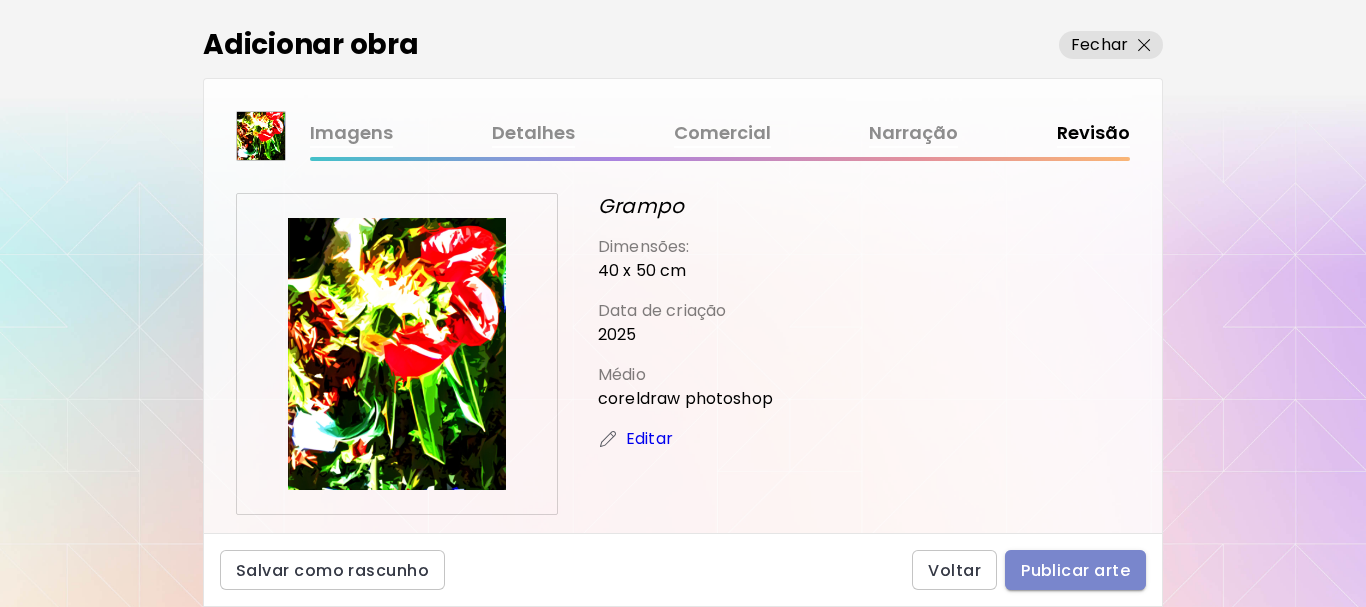 click on "Publicar arte" at bounding box center [1075, 570] 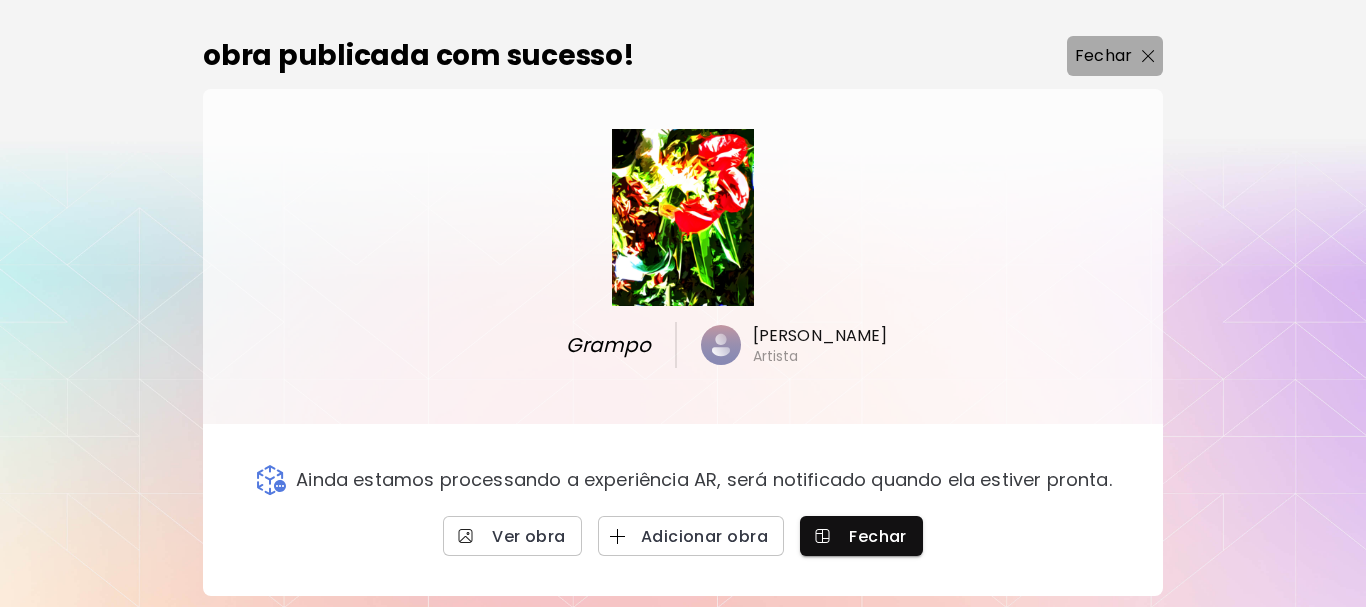 click at bounding box center [1148, 56] 